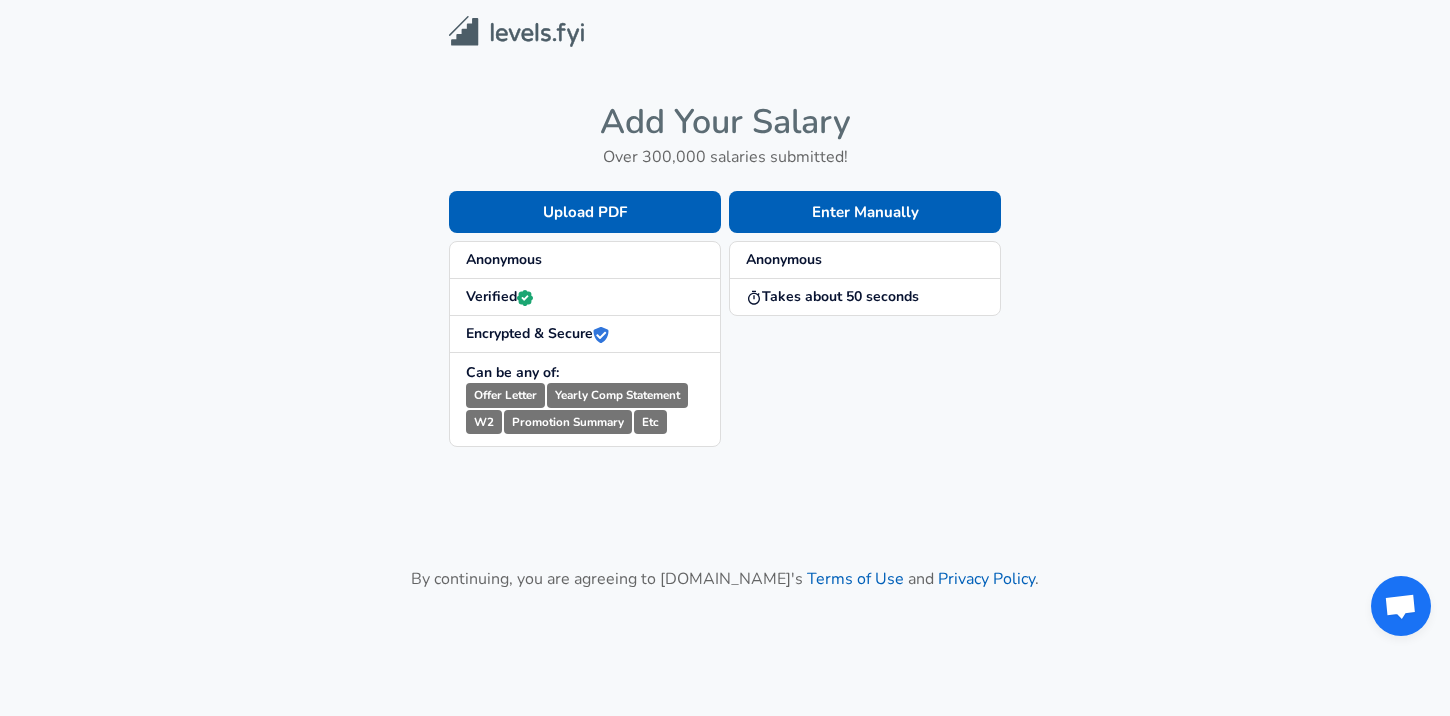 scroll, scrollTop: 0, scrollLeft: 0, axis: both 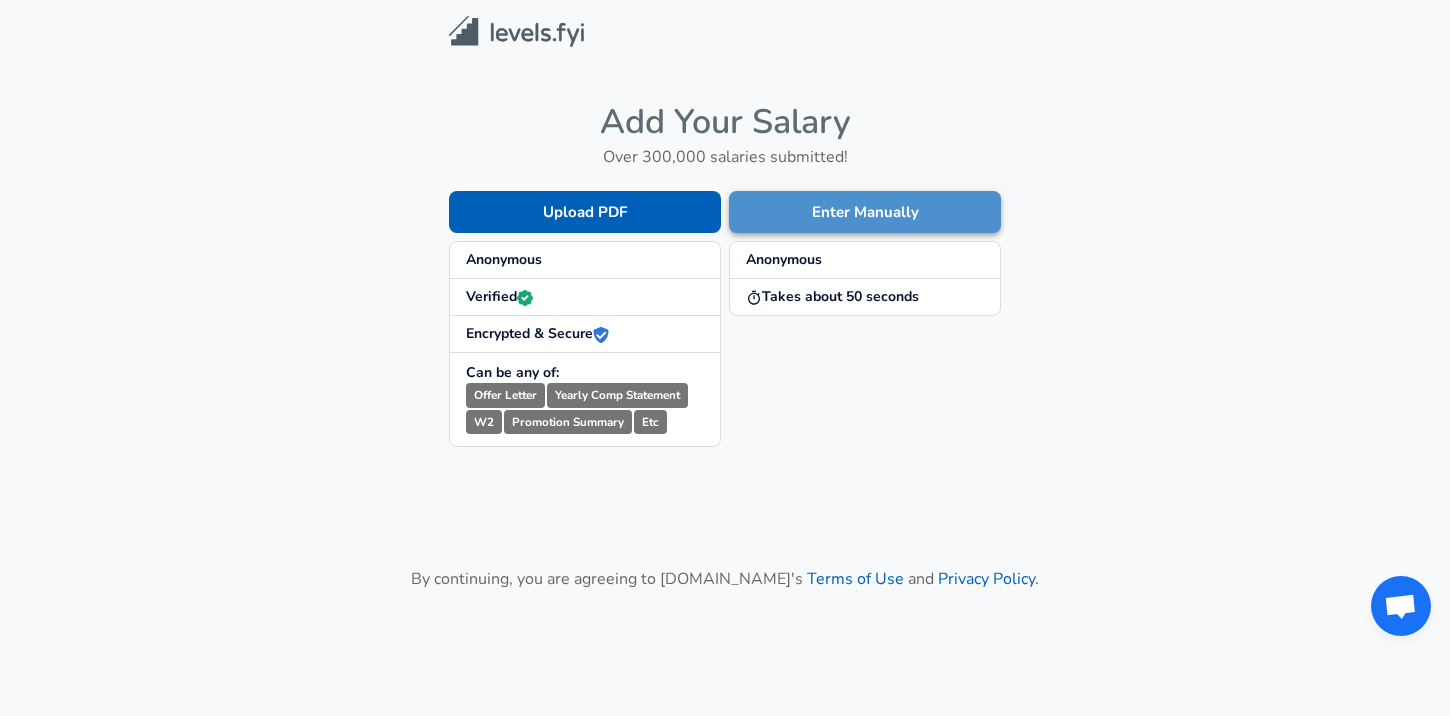 click on "Enter Manually" at bounding box center (865, 212) 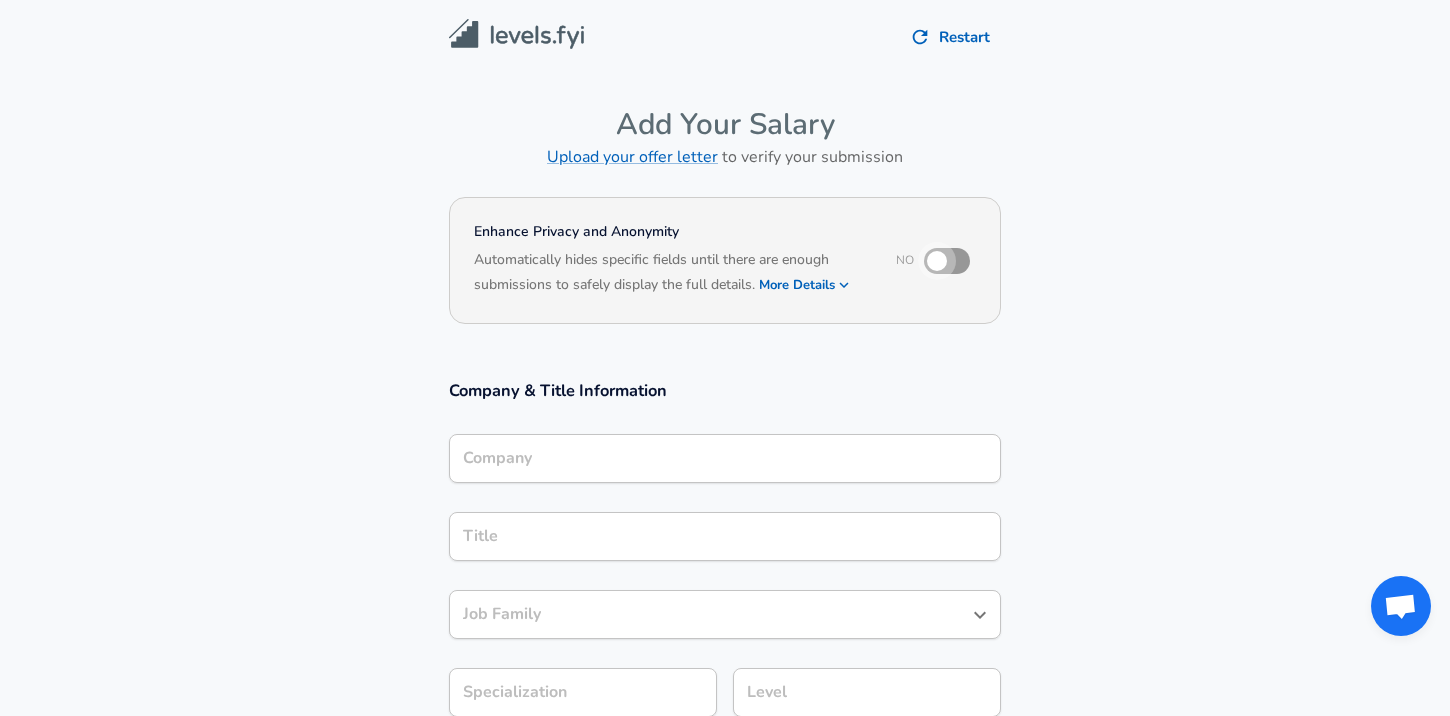 click at bounding box center [937, 261] 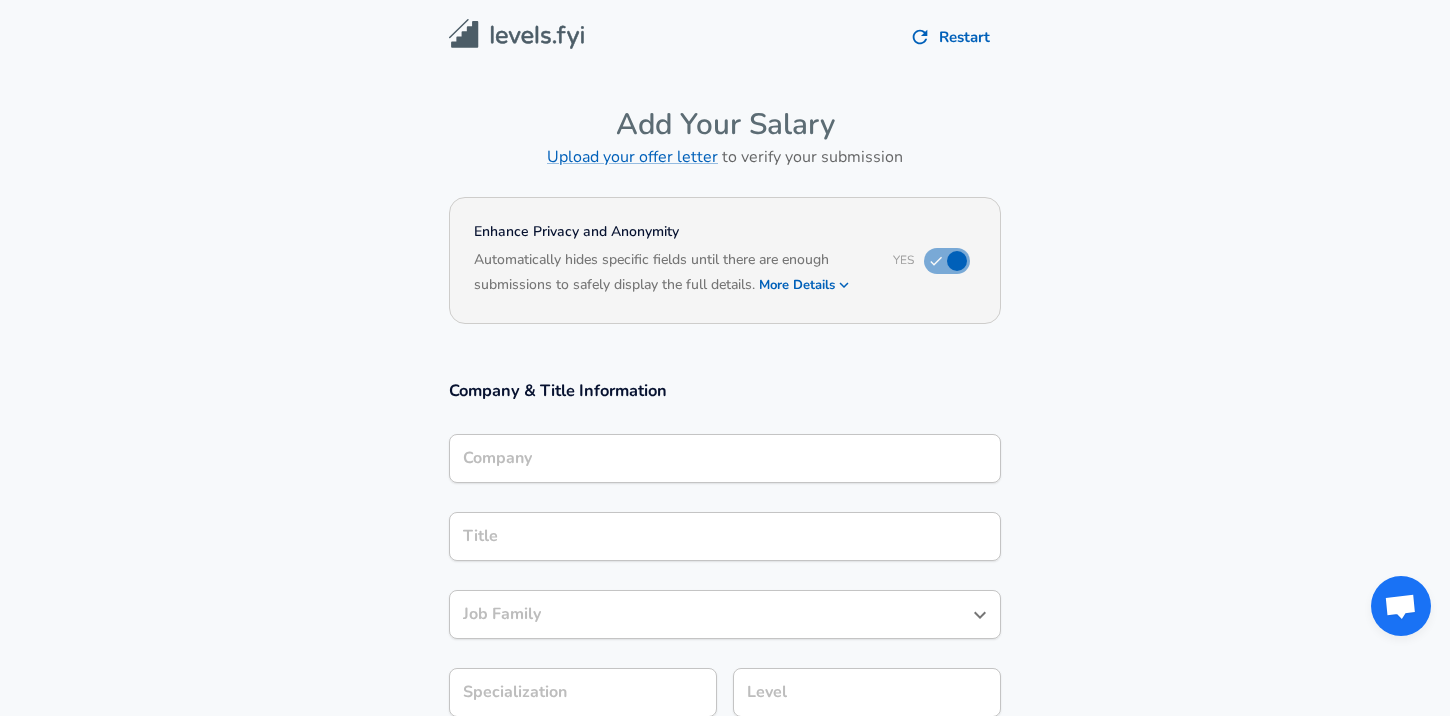 click on "Company Company" at bounding box center (725, 461) 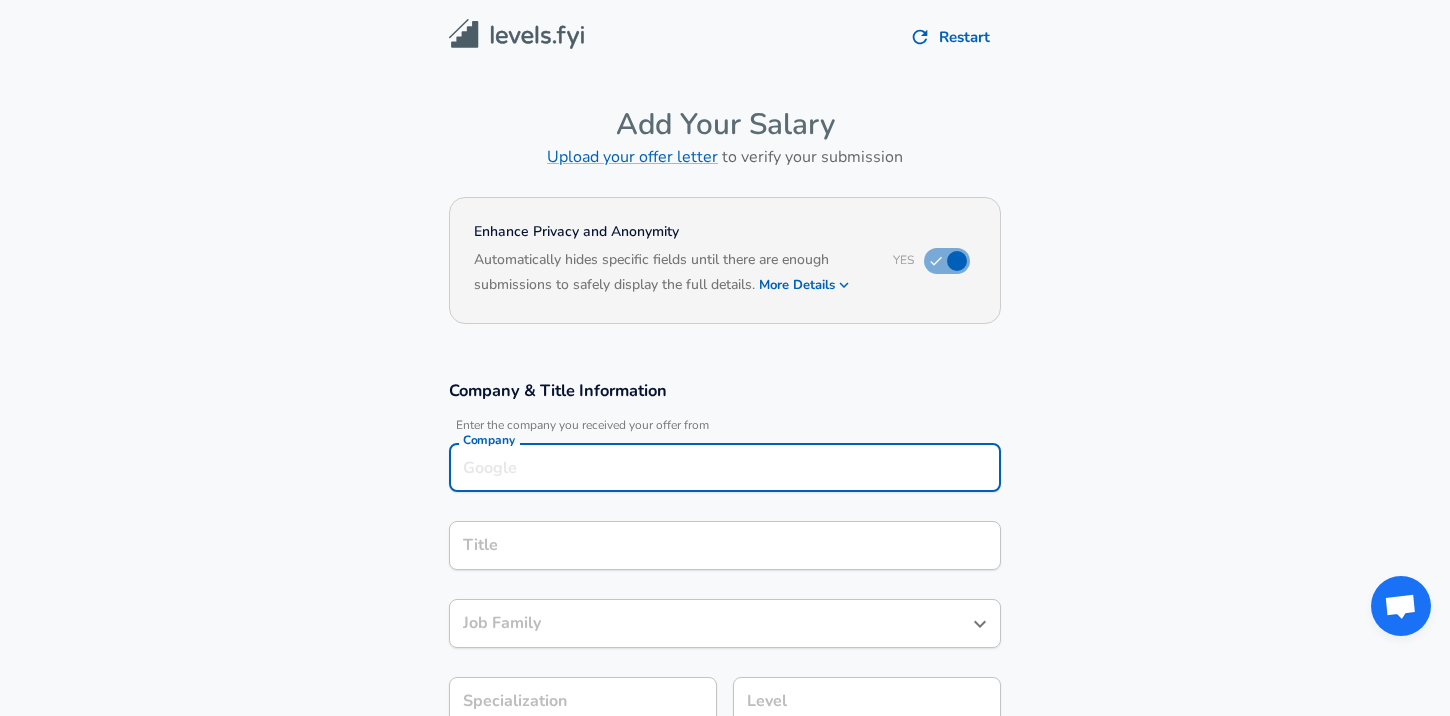 scroll, scrollTop: 20, scrollLeft: 0, axis: vertical 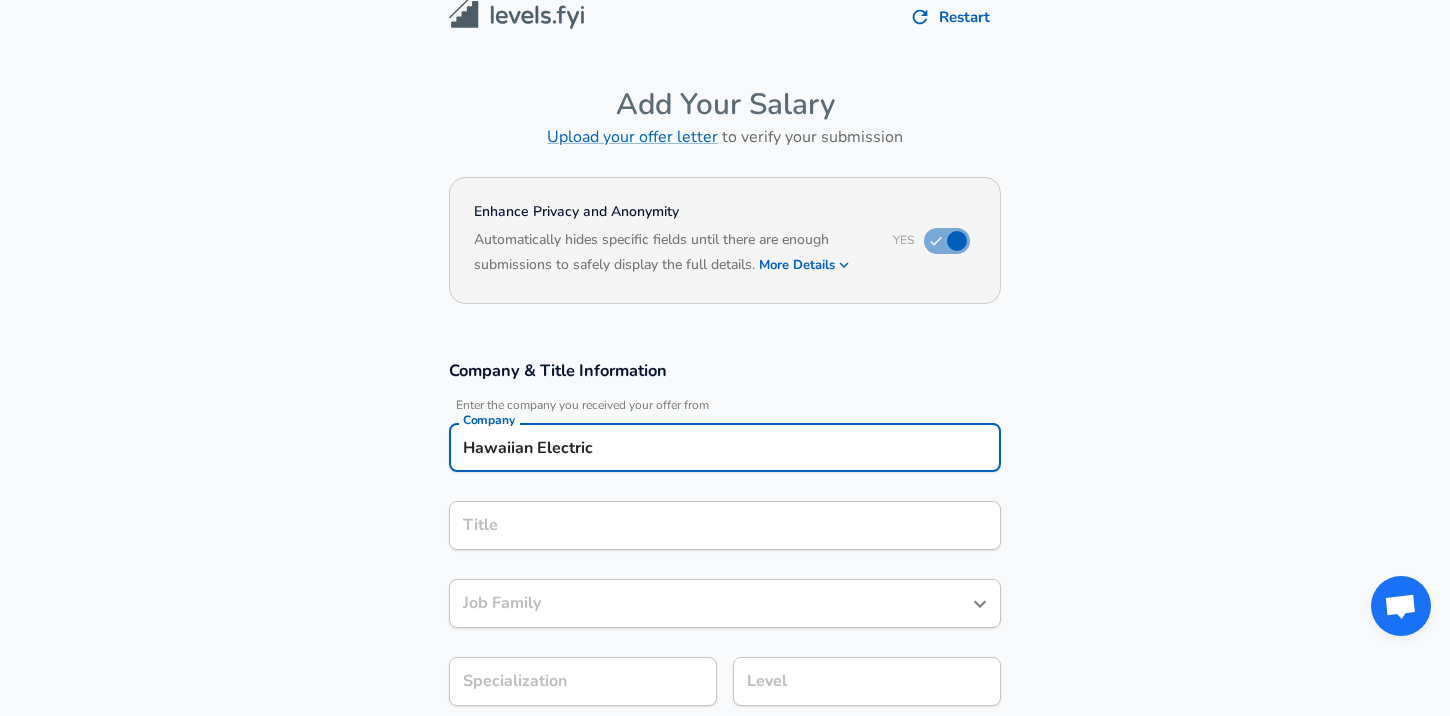 type on "Hawaiian Electric" 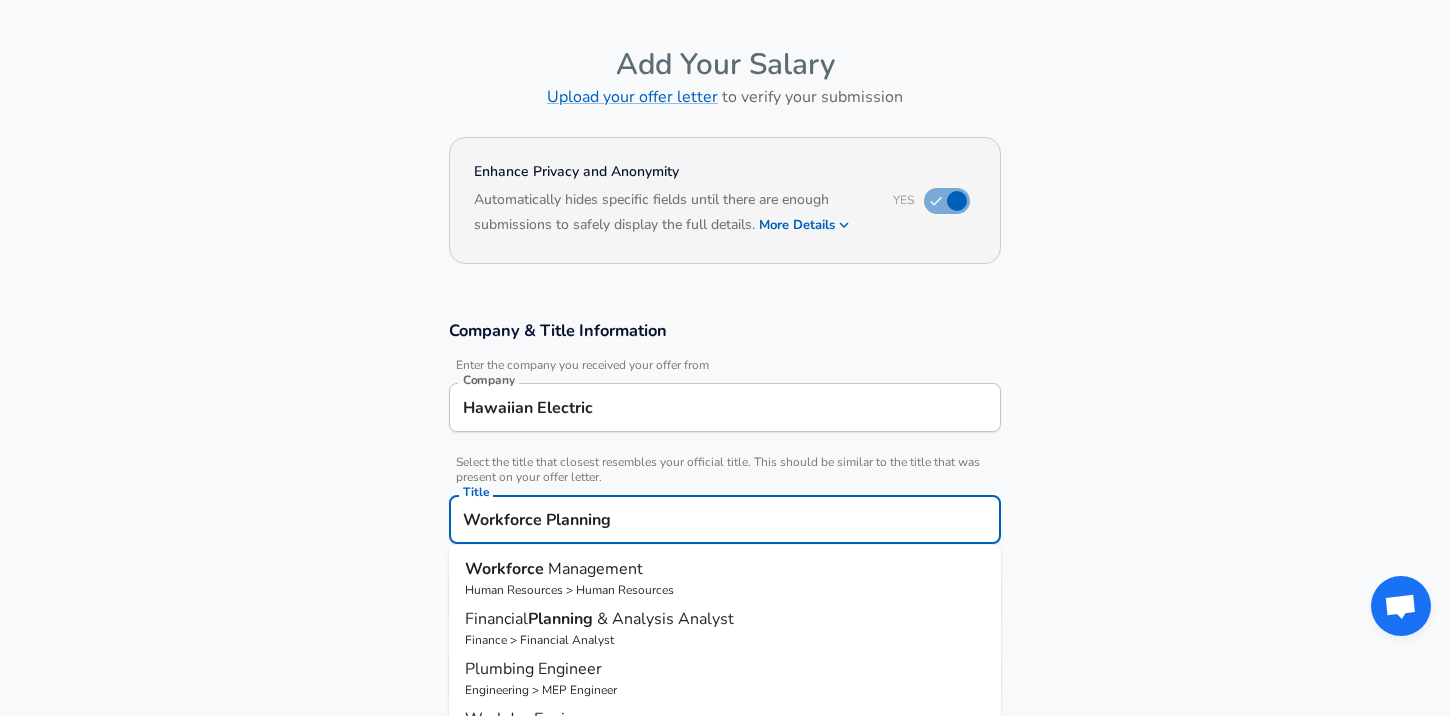 scroll, scrollTop: 0, scrollLeft: 0, axis: both 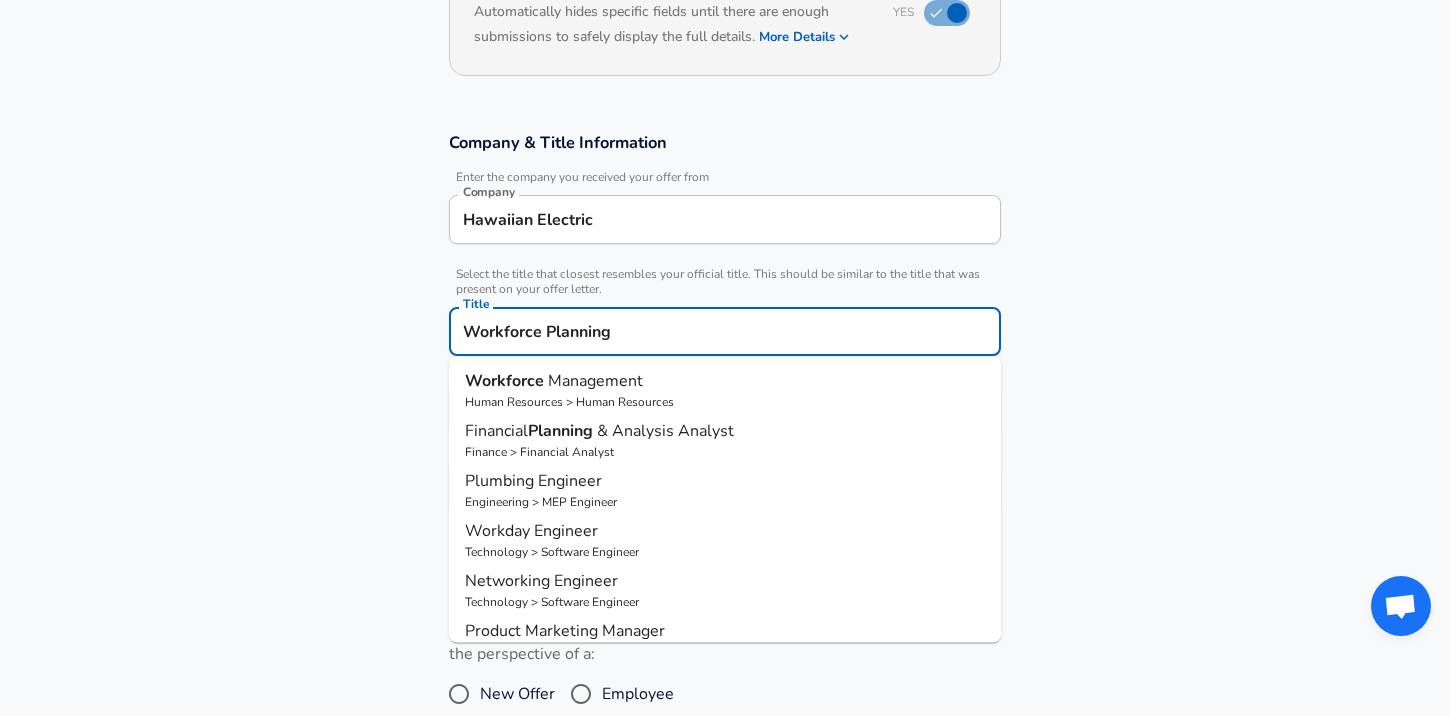 click on "Workforce Planning" at bounding box center [725, 331] 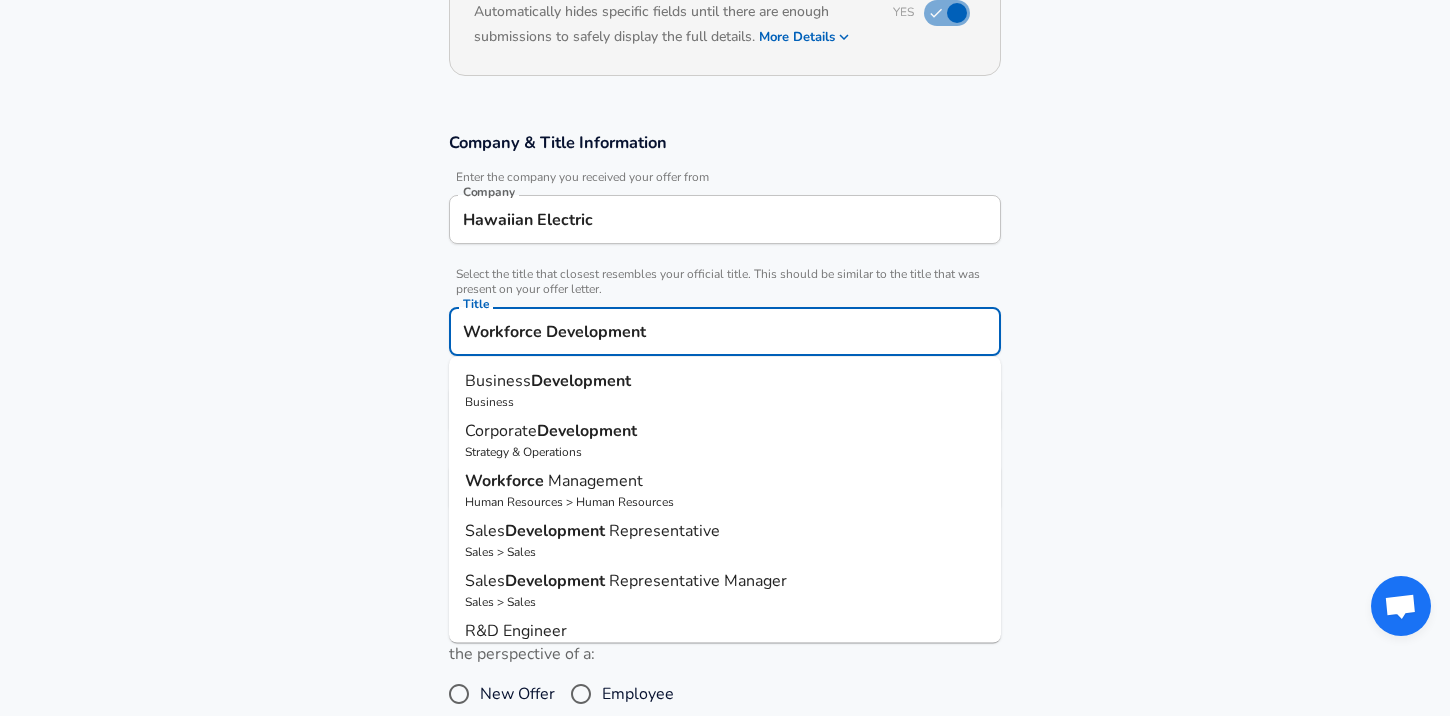 click on "Workforce Development" at bounding box center [725, 331] 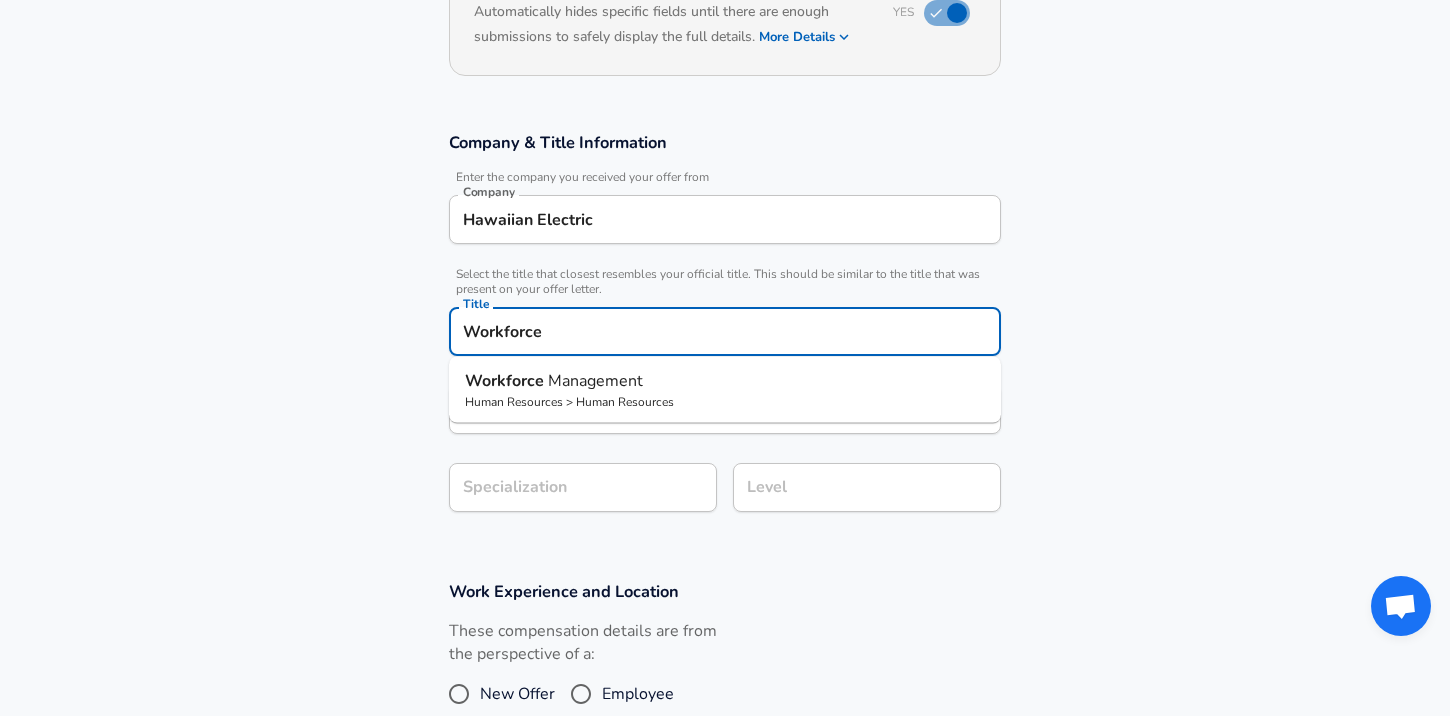 click on "Management" at bounding box center [595, 381] 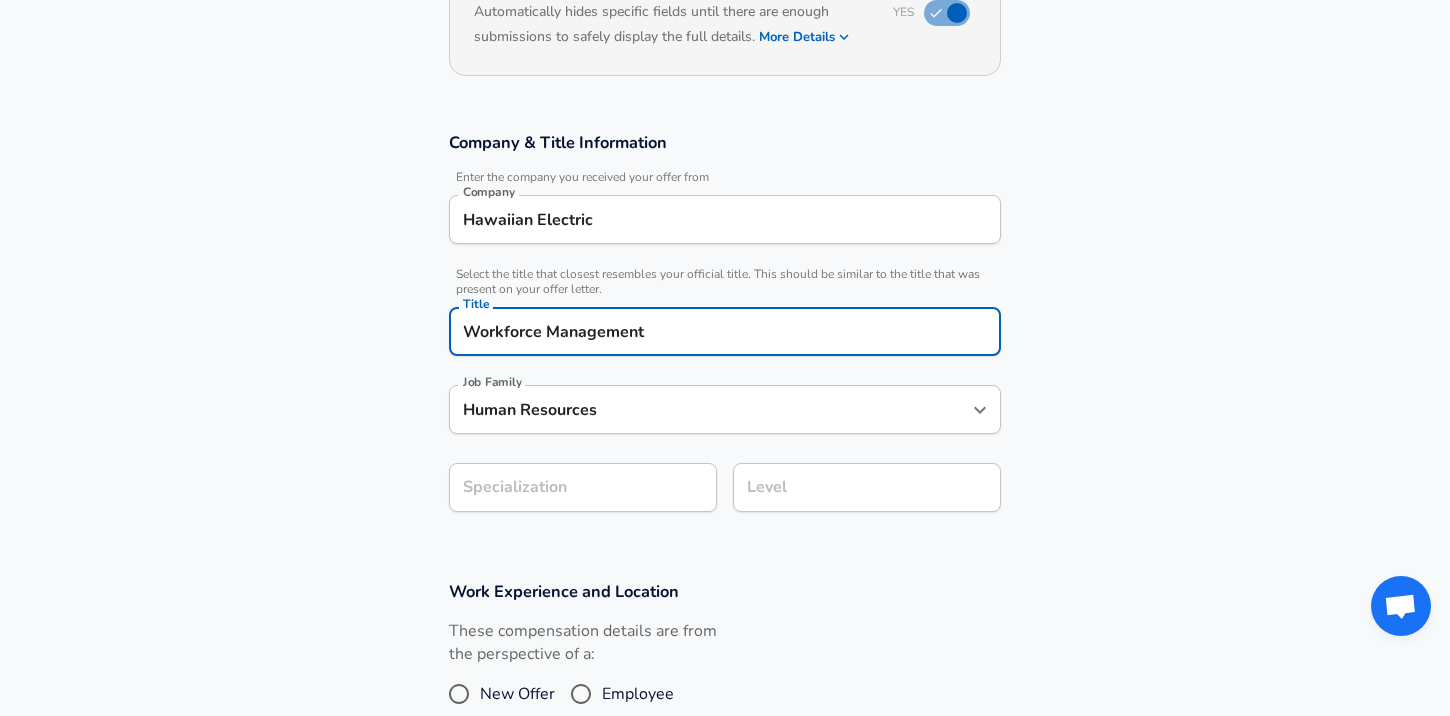 type on "Workforce Management" 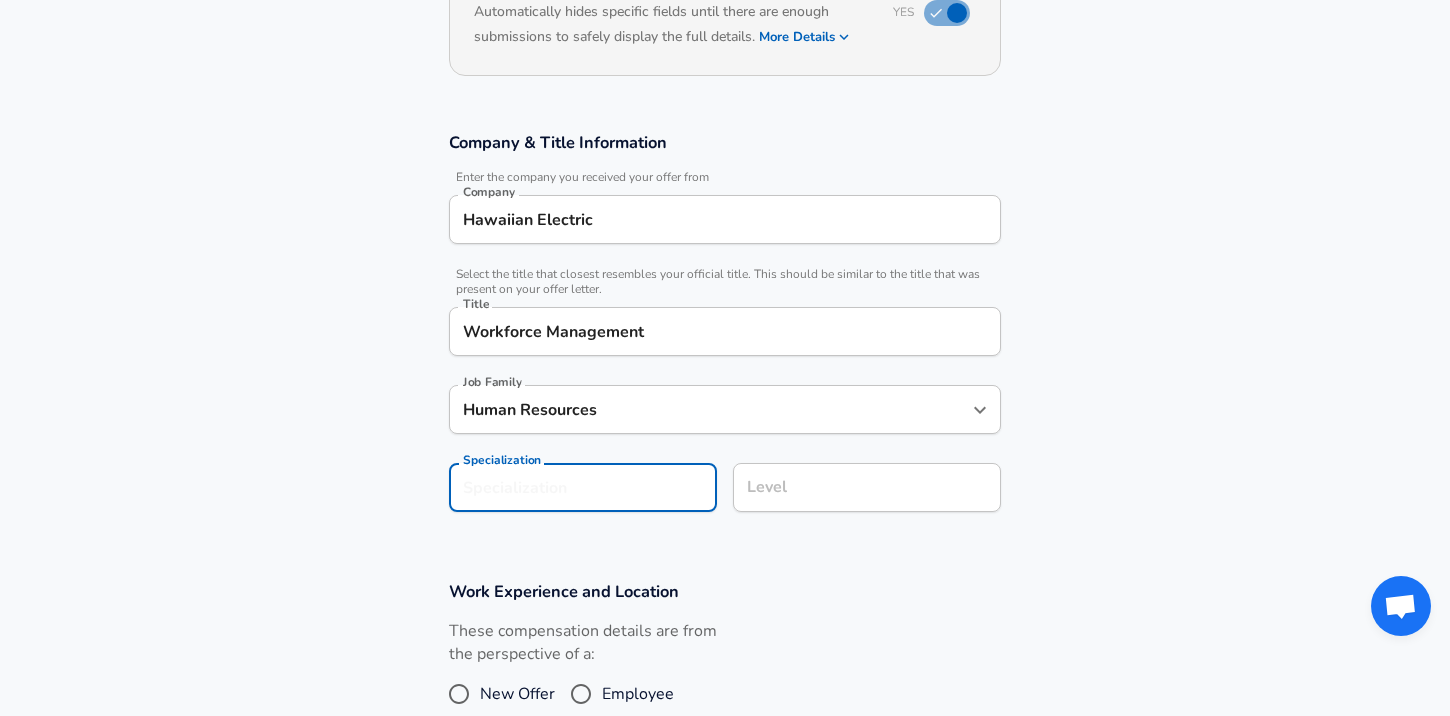 scroll, scrollTop: 308, scrollLeft: 0, axis: vertical 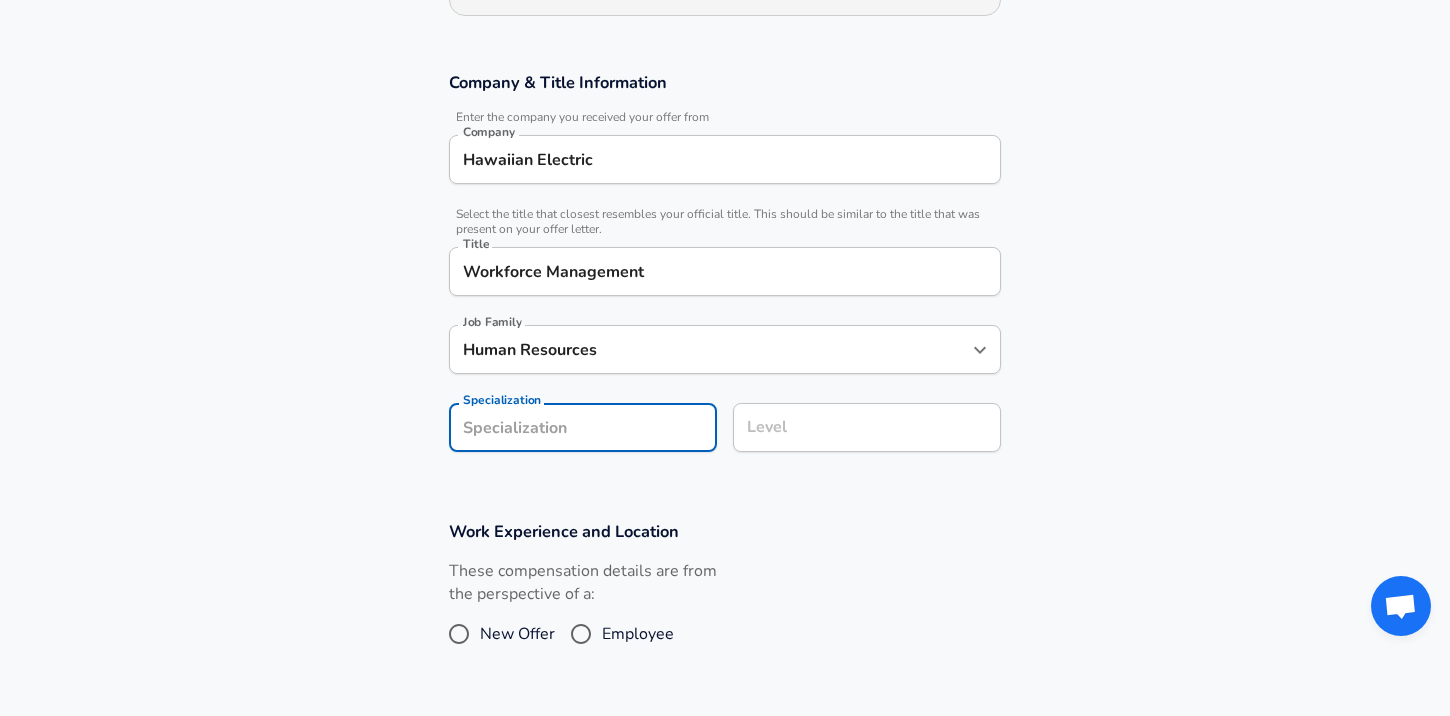 click on "Enhance Privacy and Anonymity Yes Automatically hides specific fields until there are enough submissions to safely display the full details.   More Details Based on your submission and the data points that we have already collected, we will automatically hide and anonymize specific fields if there aren't enough data points to remain sufficiently anonymous. Company & Title Information   Enter the company you received your offer from Company Hawaiian Electric Company   Select the title that closest resembles your official title. This should be similar to the title that was present on your offer letter. Title Workforce Management Title Job Family Human Resources Job Family Specialization Specialization Level Level Work Experience and Location These compensation details are from the perspective of a: New Offer Employee Submit Salary" at bounding box center (725, 365) 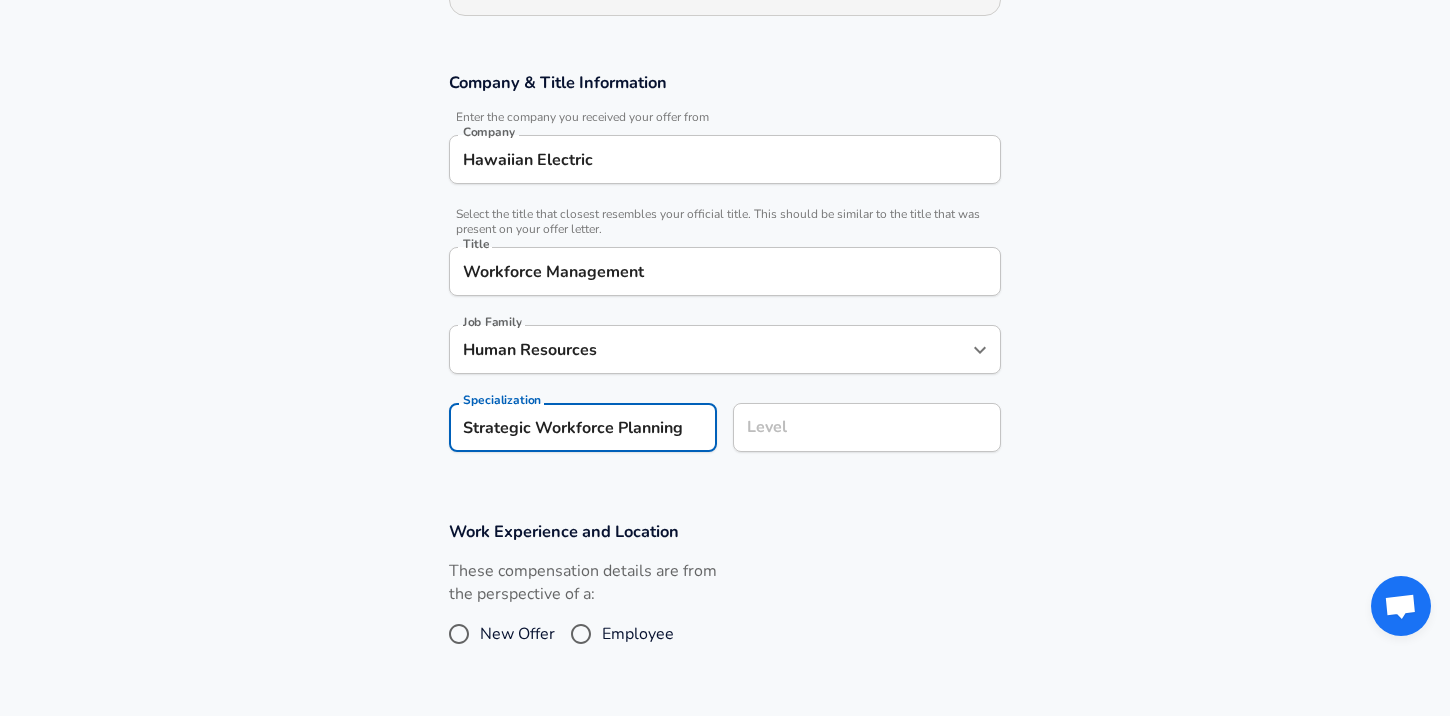 type on "Strategic Workforce Planning" 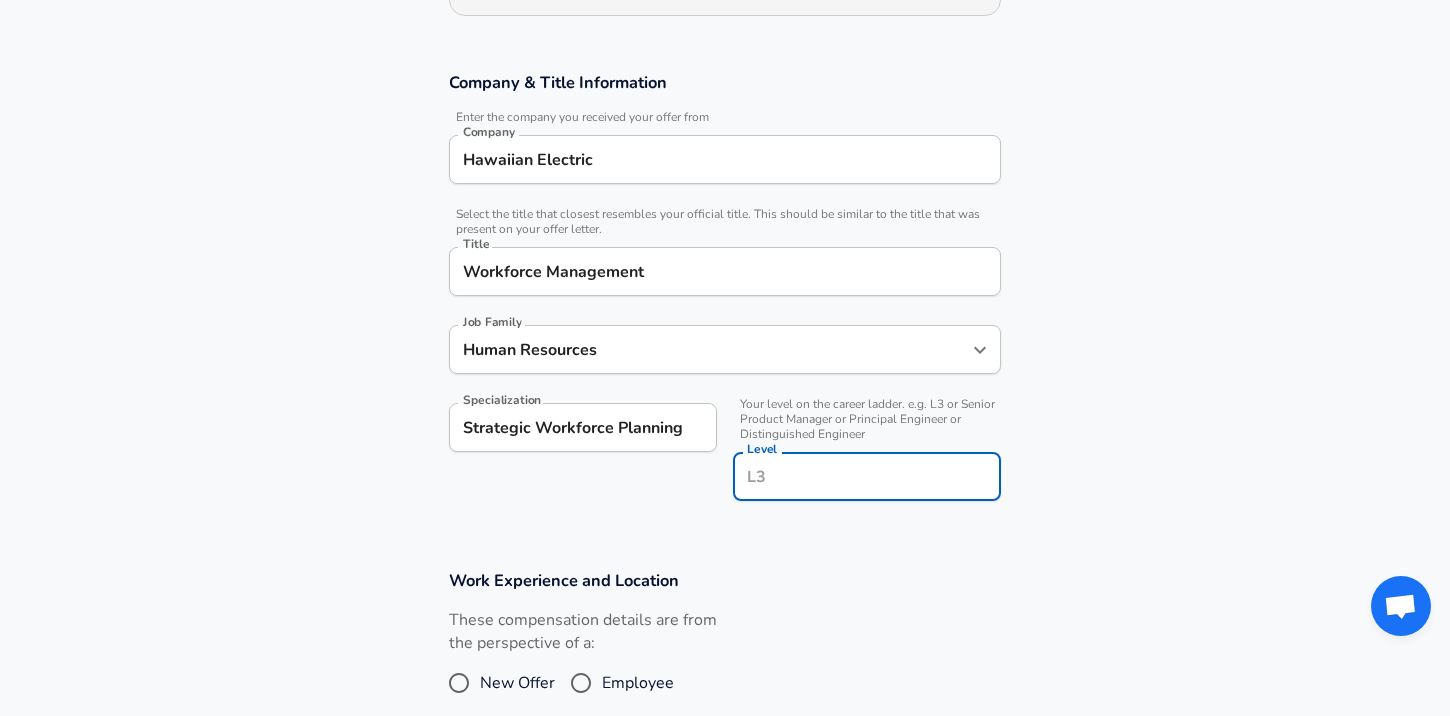 click on "Level" at bounding box center [867, 476] 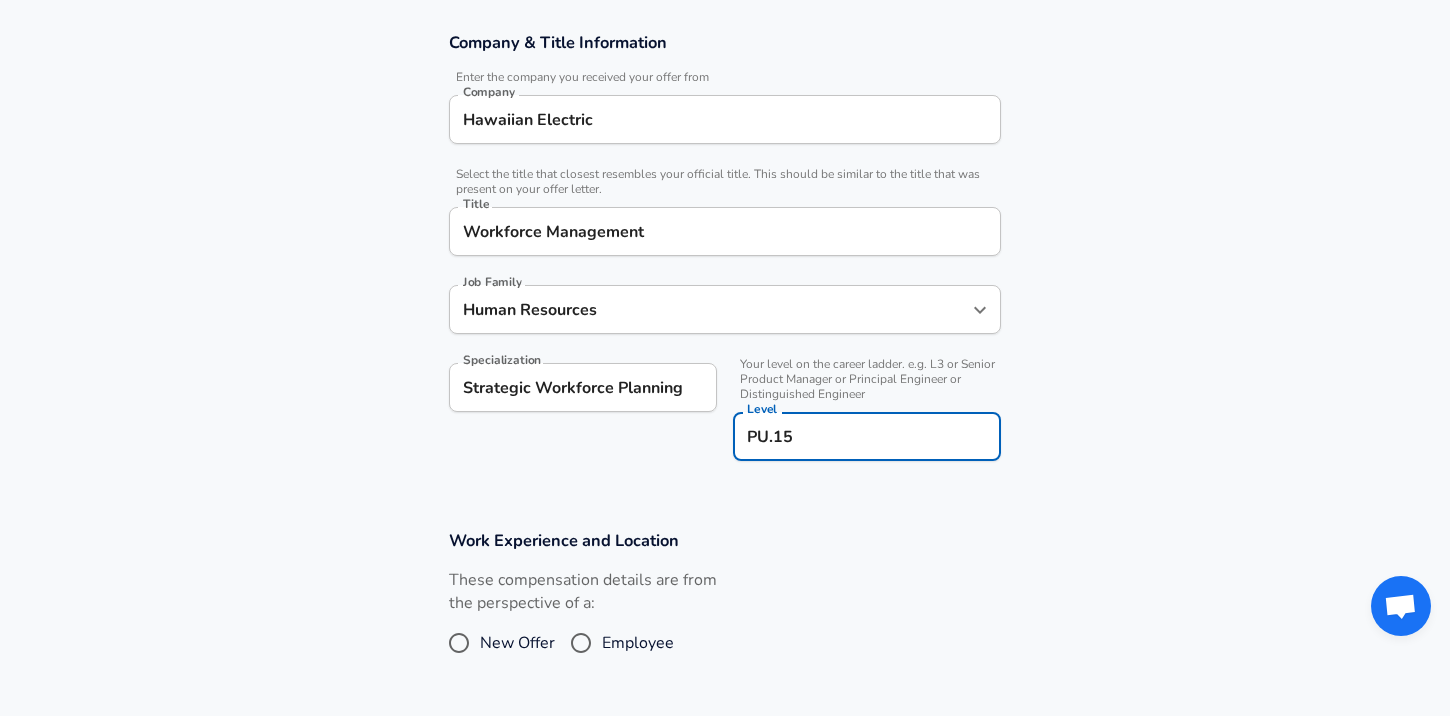 type on "PU.15" 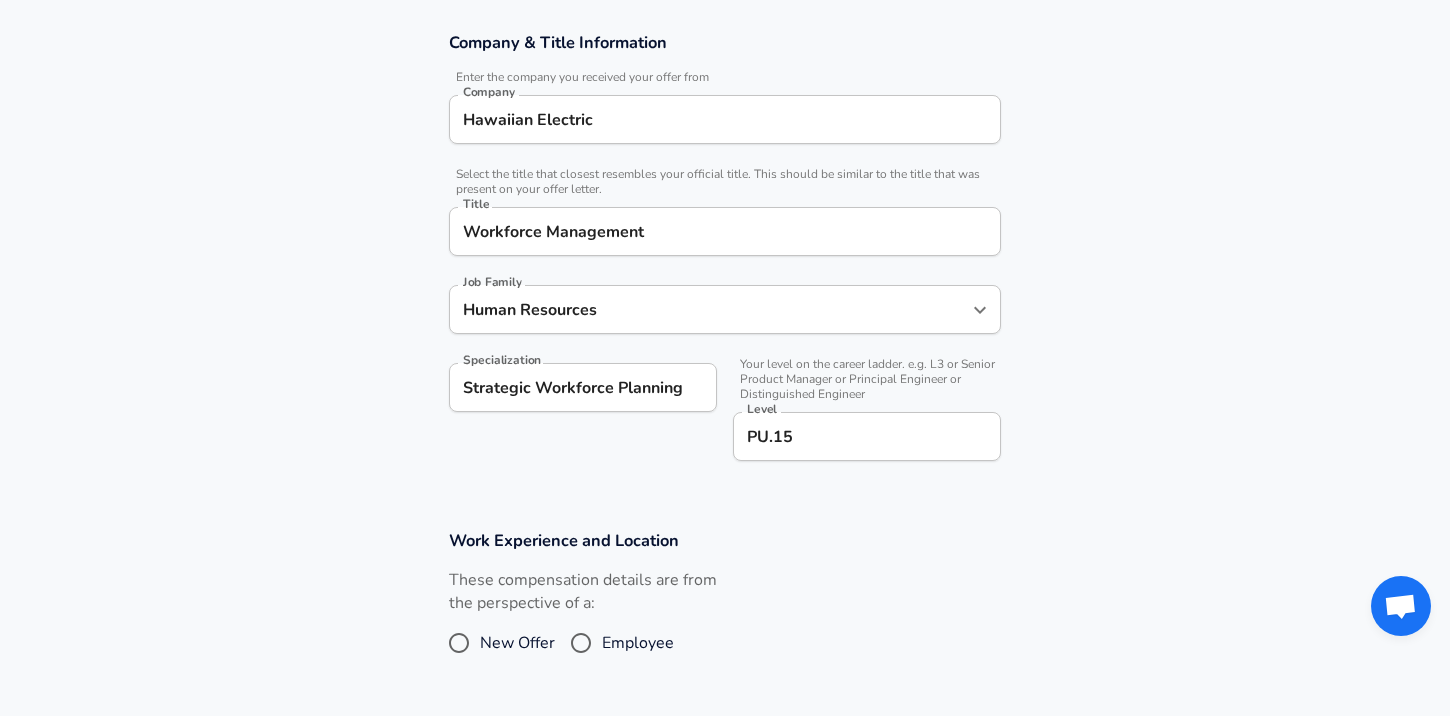 click on "Work Experience and Location These compensation details are from the perspective of a: New Offer Employee" at bounding box center [725, 606] 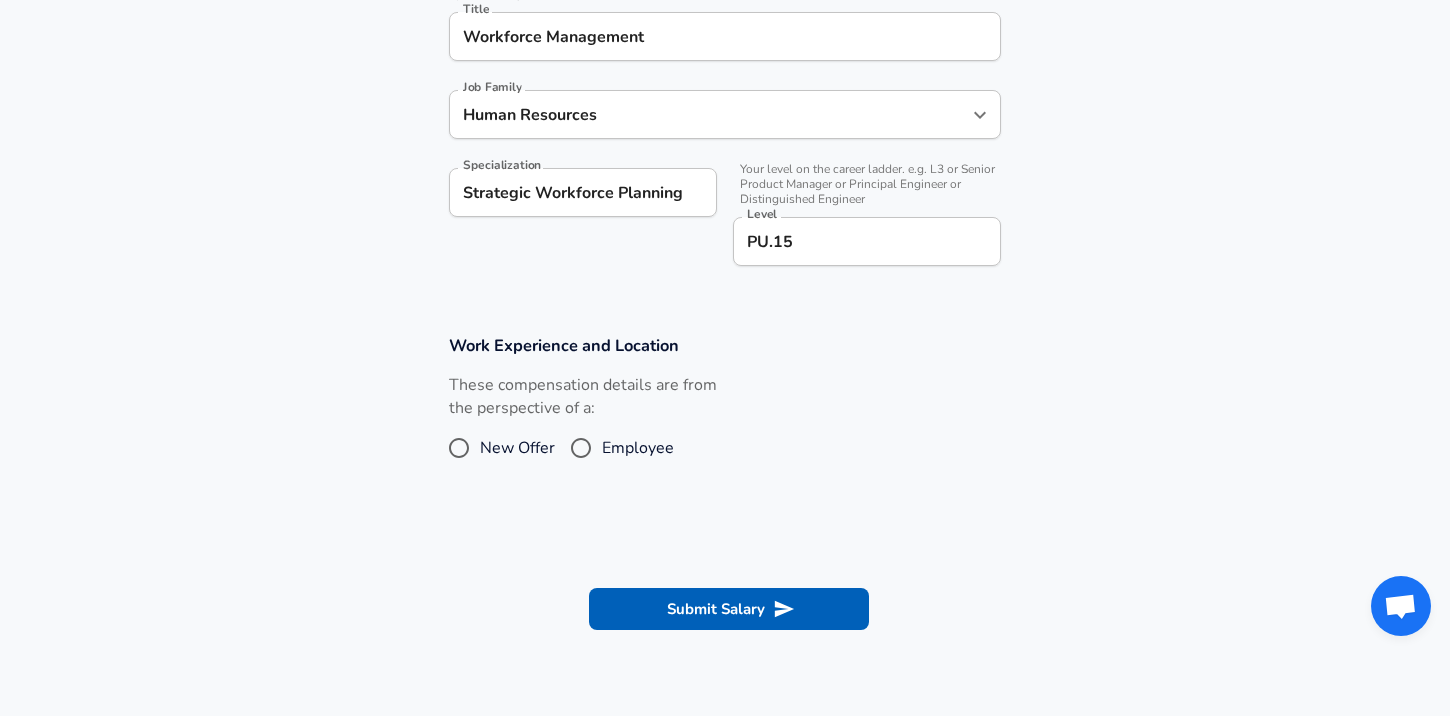 scroll, scrollTop: 553, scrollLeft: 0, axis: vertical 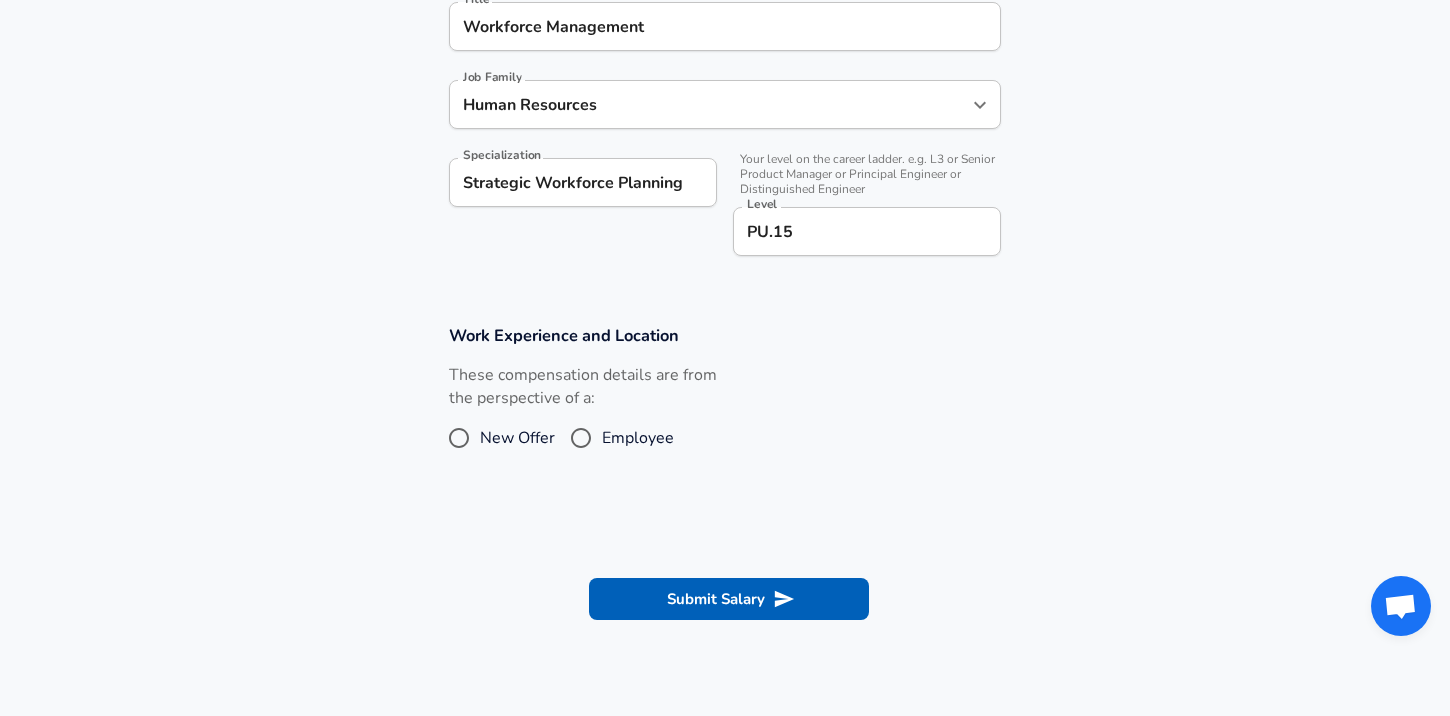 click on "Employee" at bounding box center [581, 438] 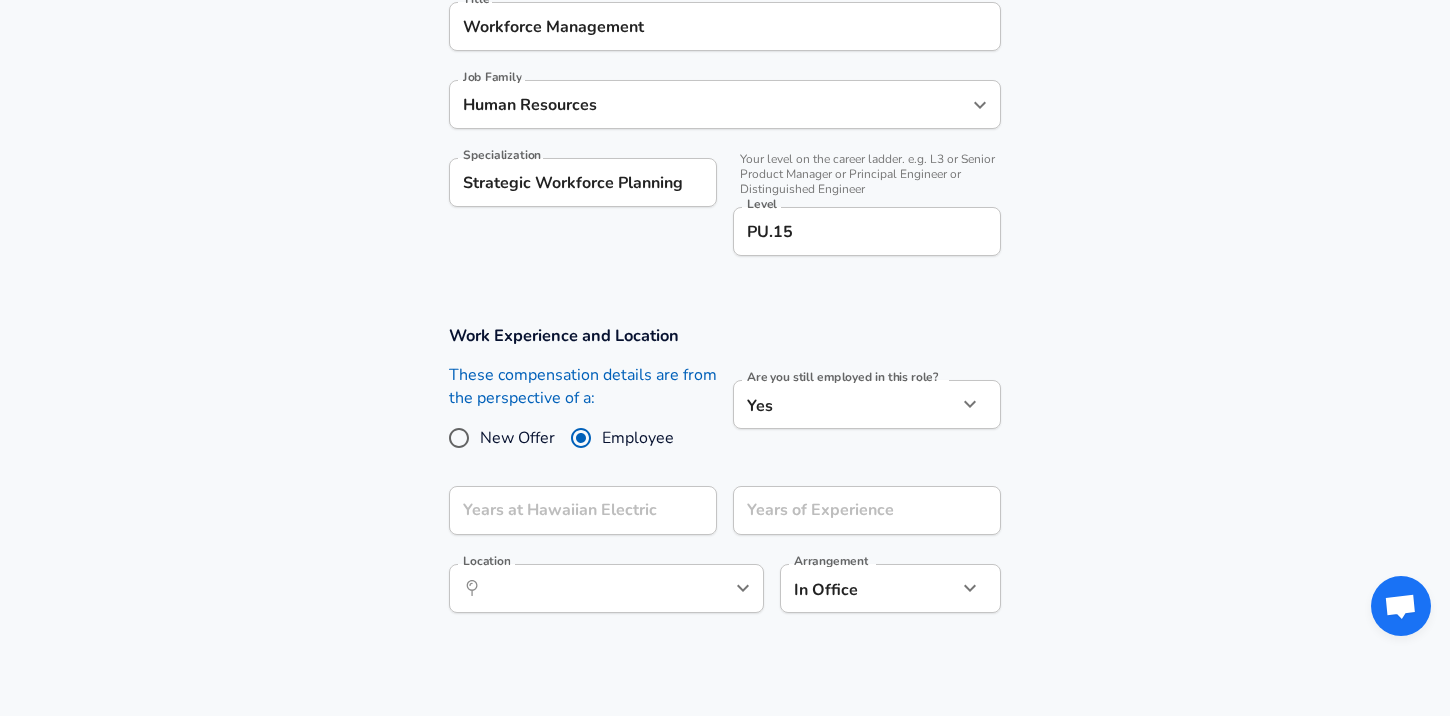 click on "Restart Add Your Salary Upload your offer letter   to verify your submission Enhance Privacy and Anonymity Yes Automatically hides specific fields until there are enough submissions to safely display the full details.   More Details Based on your submission and the data points that we have already collected, we will automatically hide and anonymize specific fields if there aren't enough data points to remain sufficiently anonymous. Company & Title Information   Enter the company you received your offer from Company Hawaiian Electric Company   Select the title that closest resembles your official title. This should be similar to the title that was present on your offer letter. Title Workforce Management Title Job Family Human Resources Job Family Specialization Strategic Workforce Planning Specialization   Your level on the career ladder. e.g. L3 or Senior Product Manager or Principal Engineer or Distinguished Engineer Level PU.15 Level Work Experience and Location New Offer Employee Yes yes Location ​" at bounding box center (725, -195) 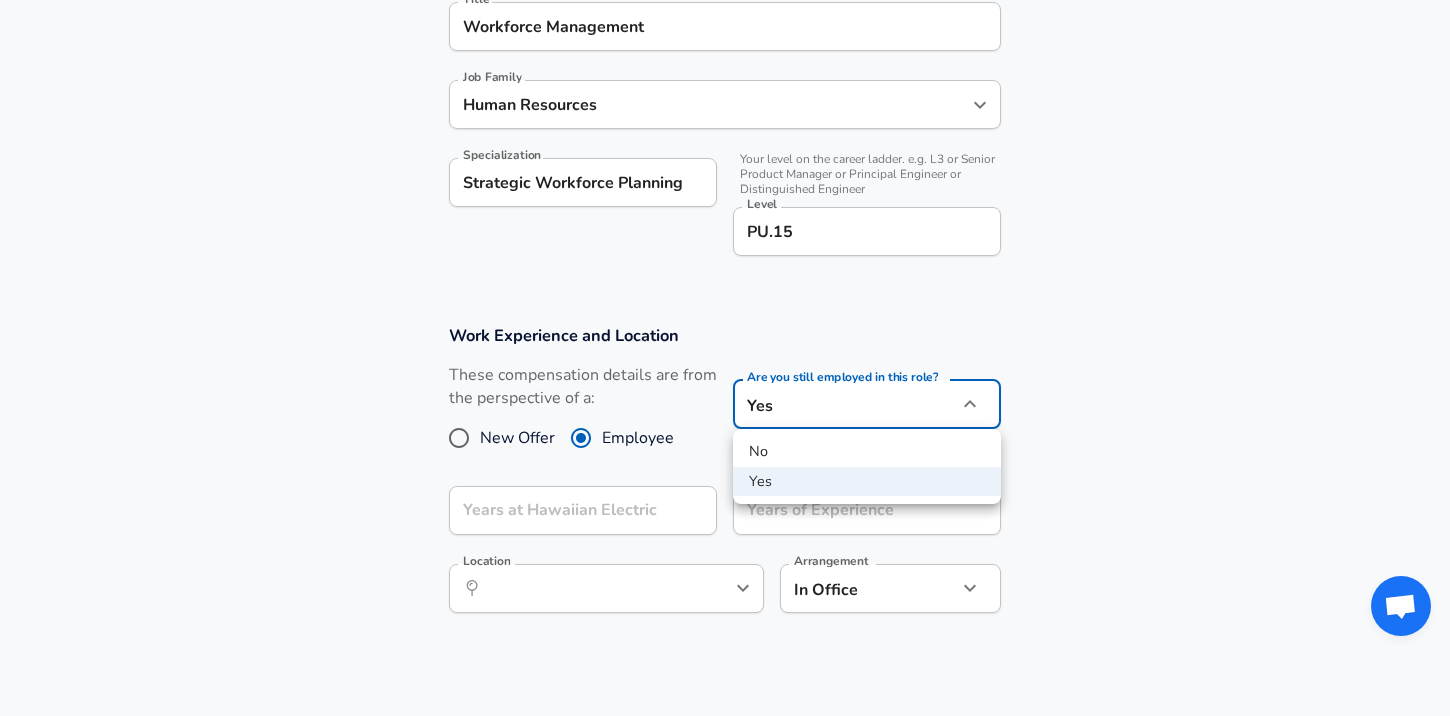 click on "No" at bounding box center [867, 452] 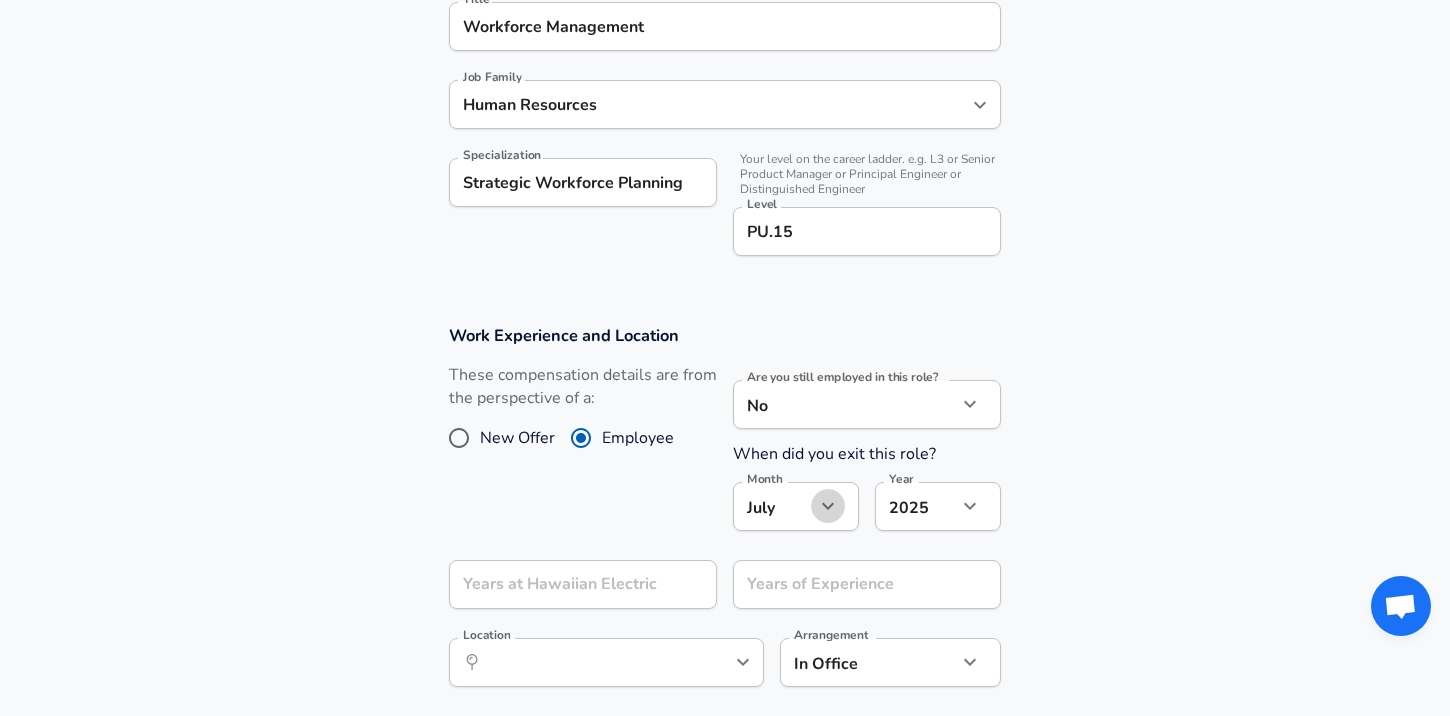 click 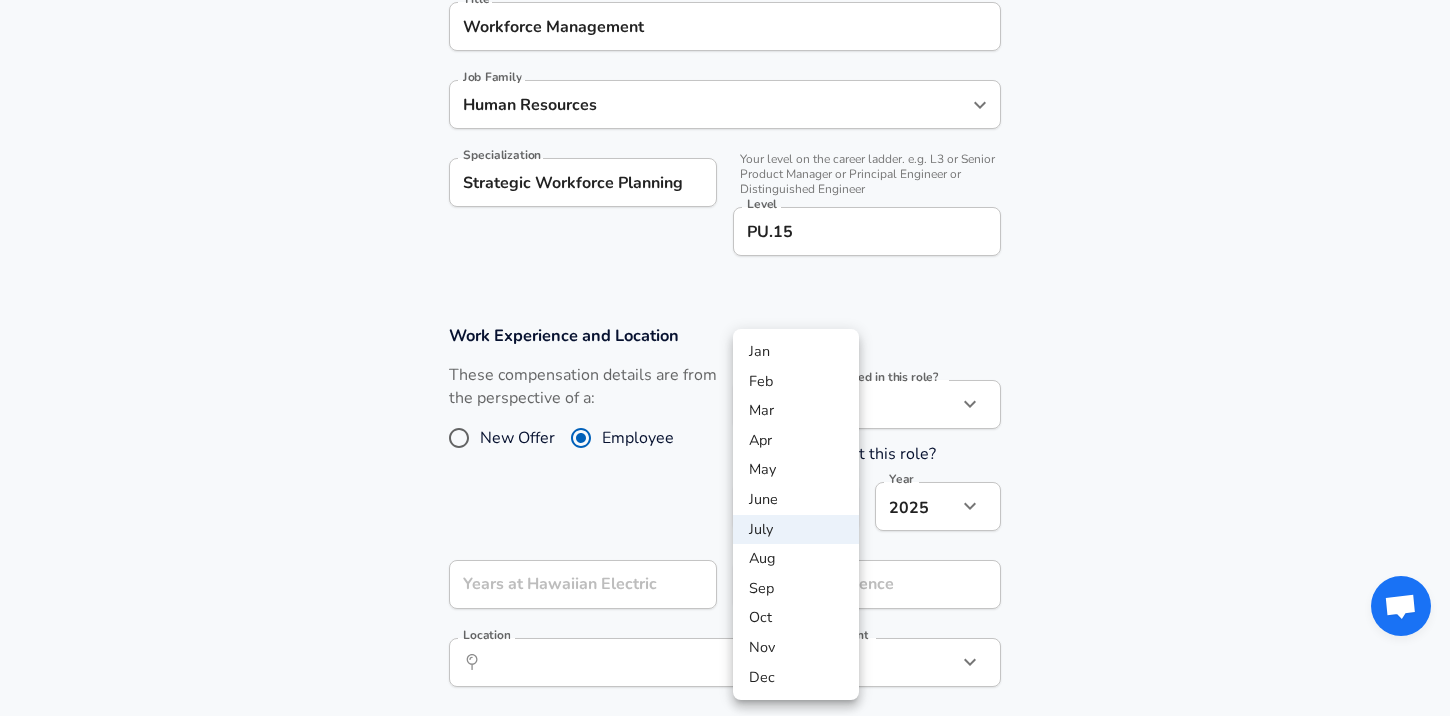 click on "May" at bounding box center [796, 470] 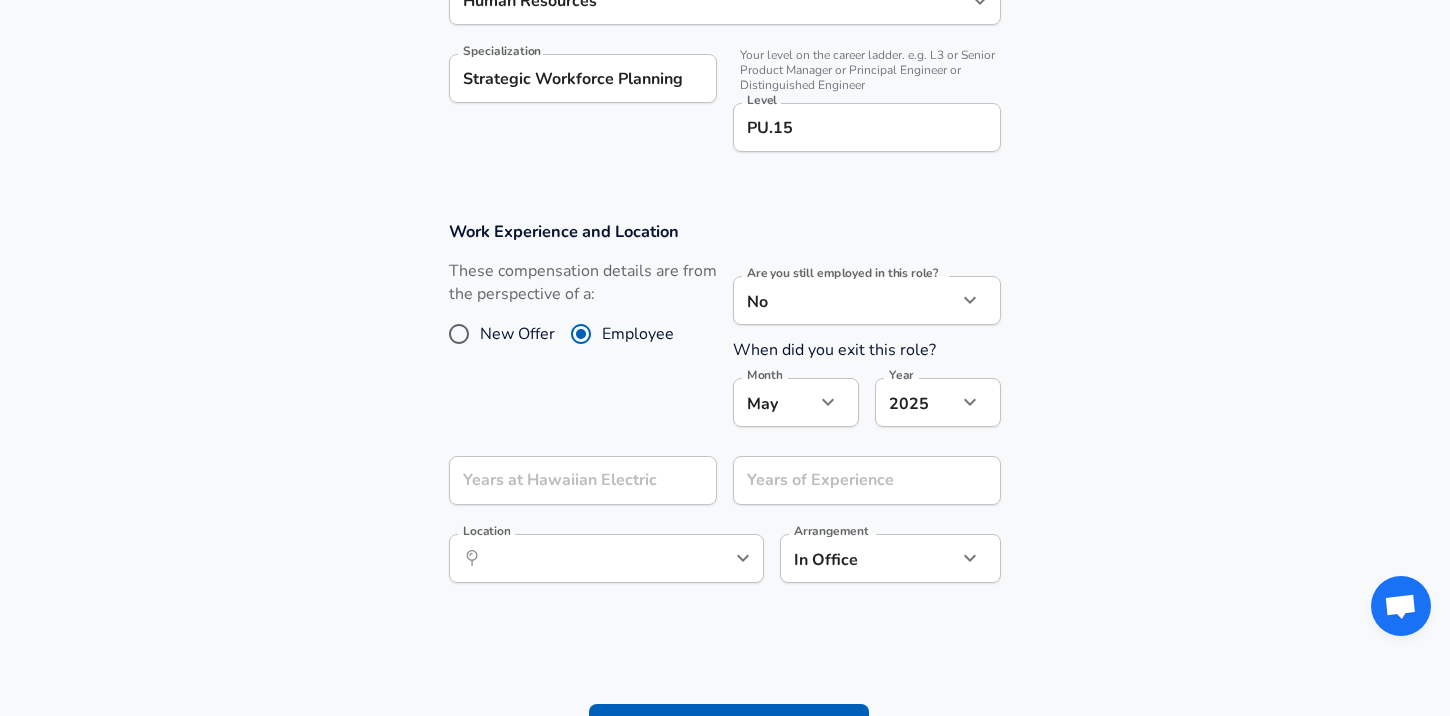 scroll, scrollTop: 658, scrollLeft: 0, axis: vertical 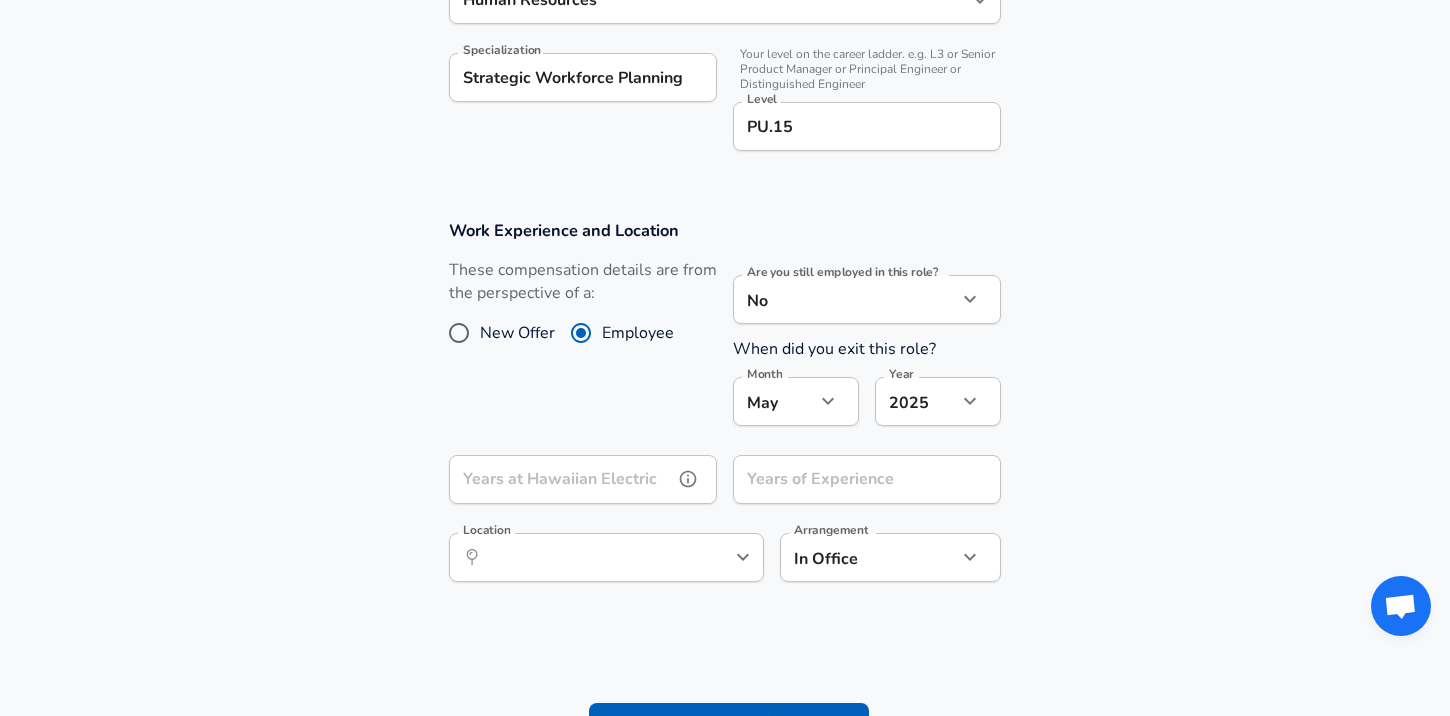 click on "Years at Hawaiian Electric" at bounding box center (561, 479) 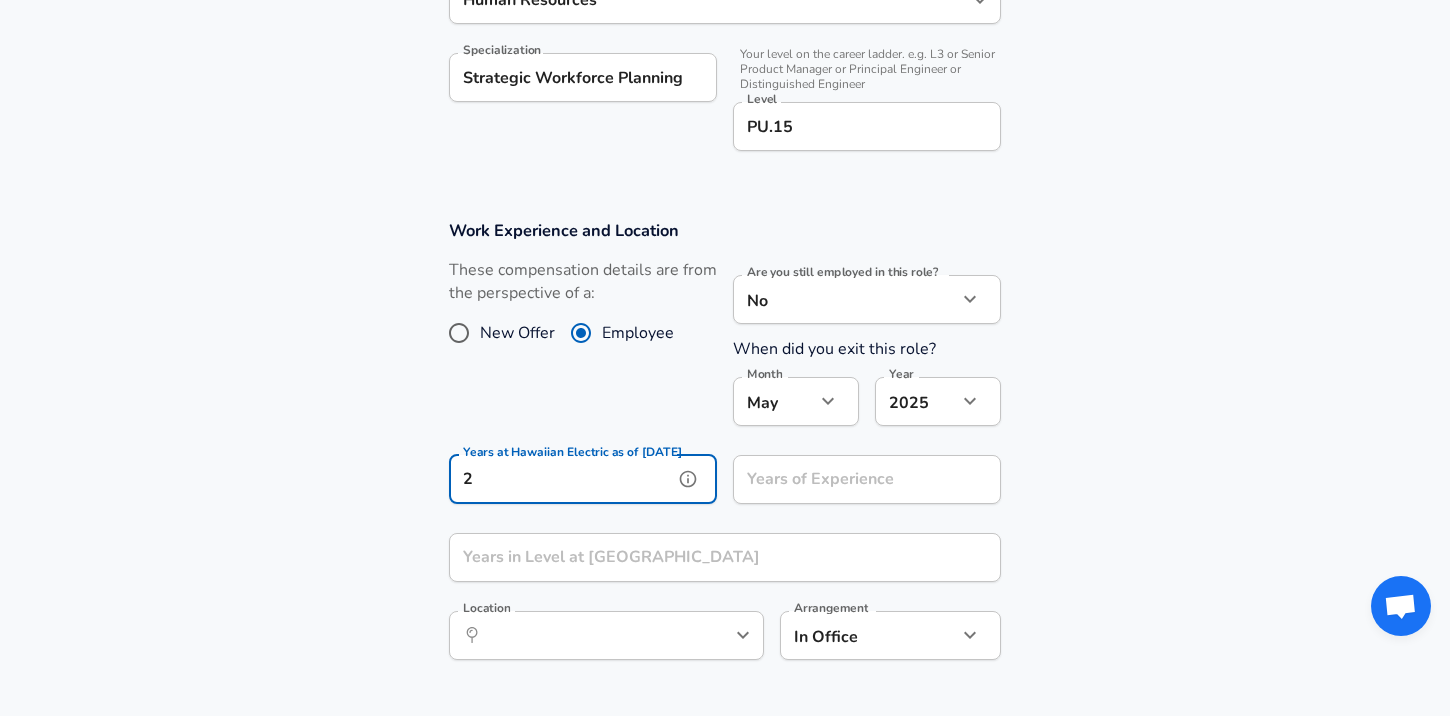 type on "2" 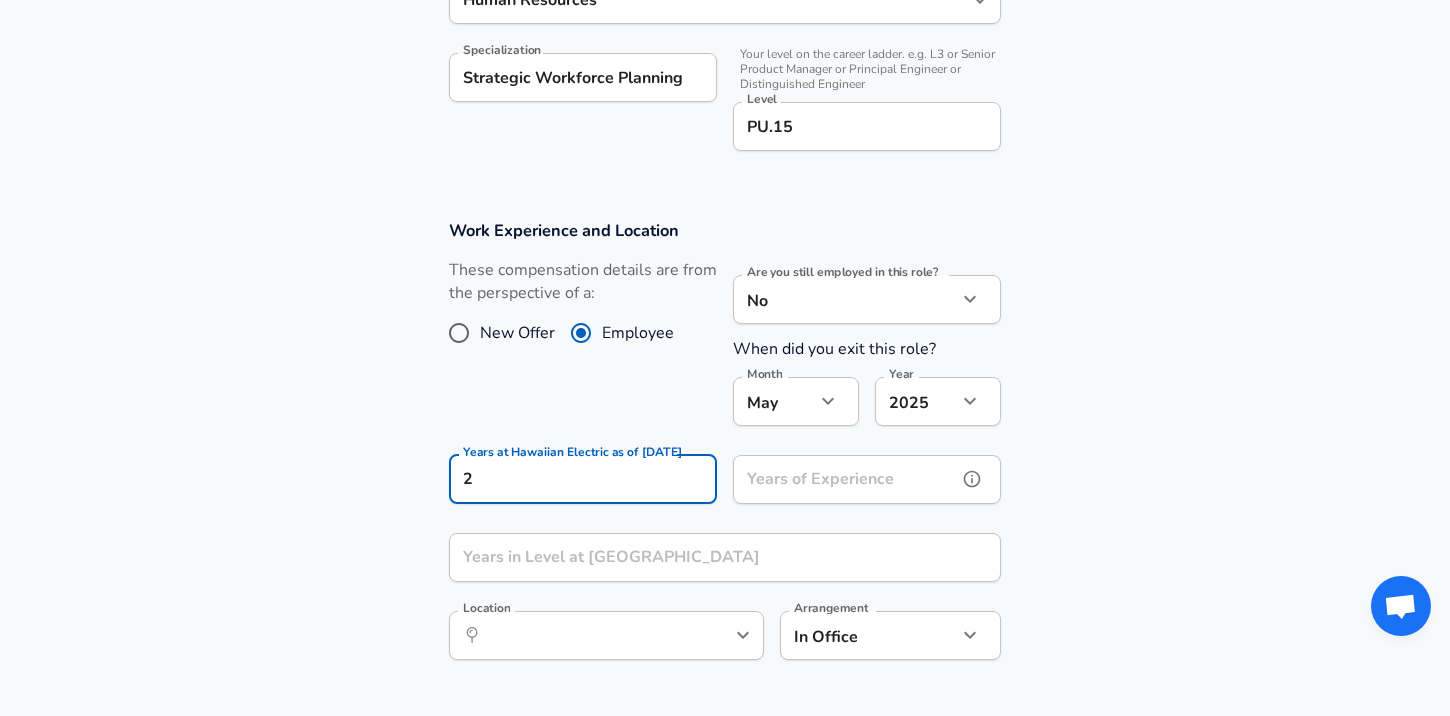 click on "Years of Experience" at bounding box center (845, 479) 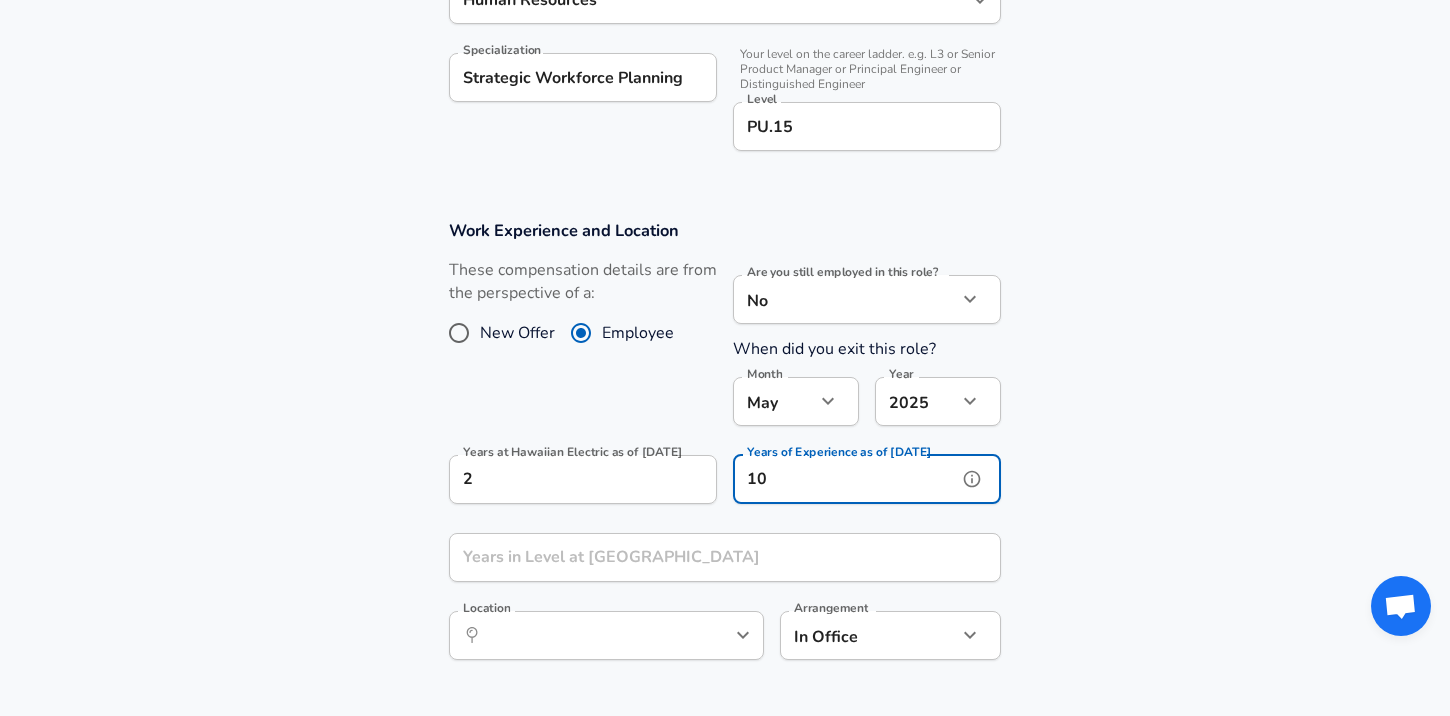 type on "10" 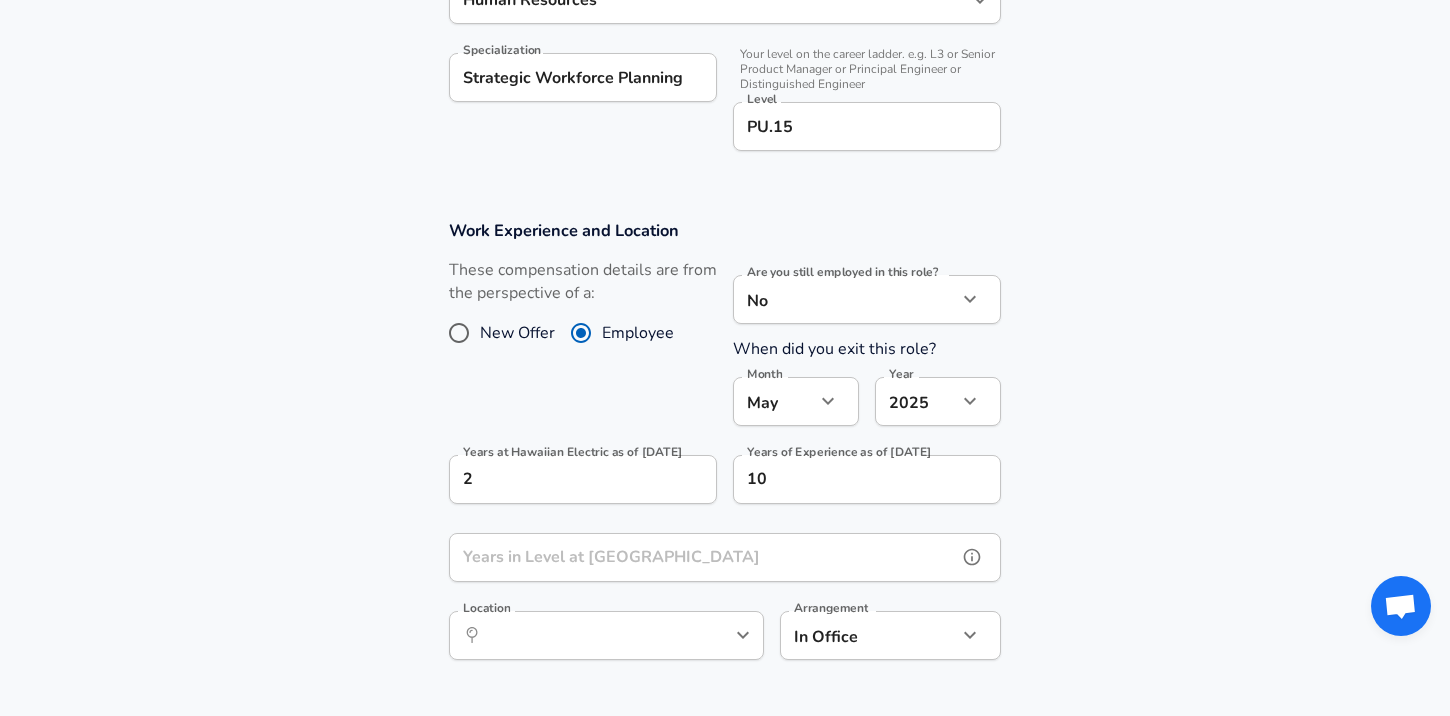 click on "Years in Level at [GEOGRAPHIC_DATA]" at bounding box center (703, 557) 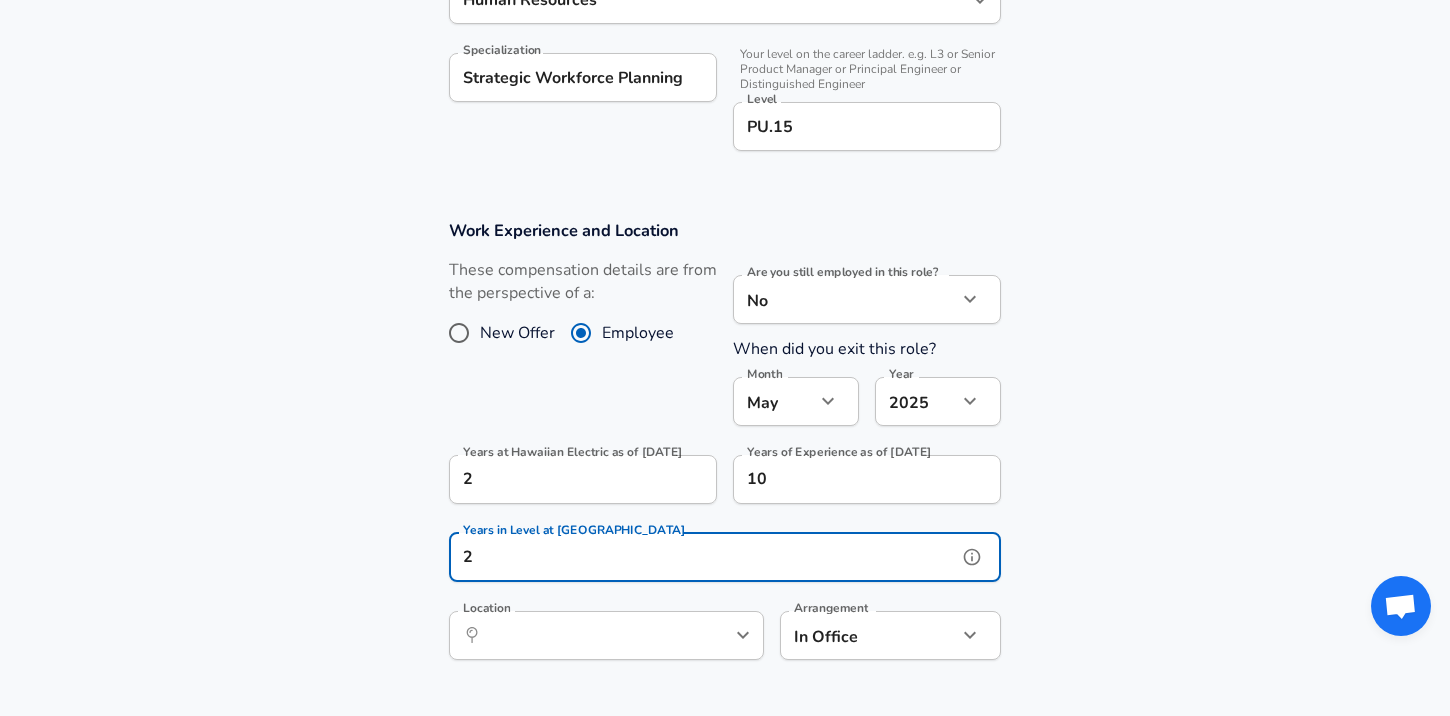 type on "2" 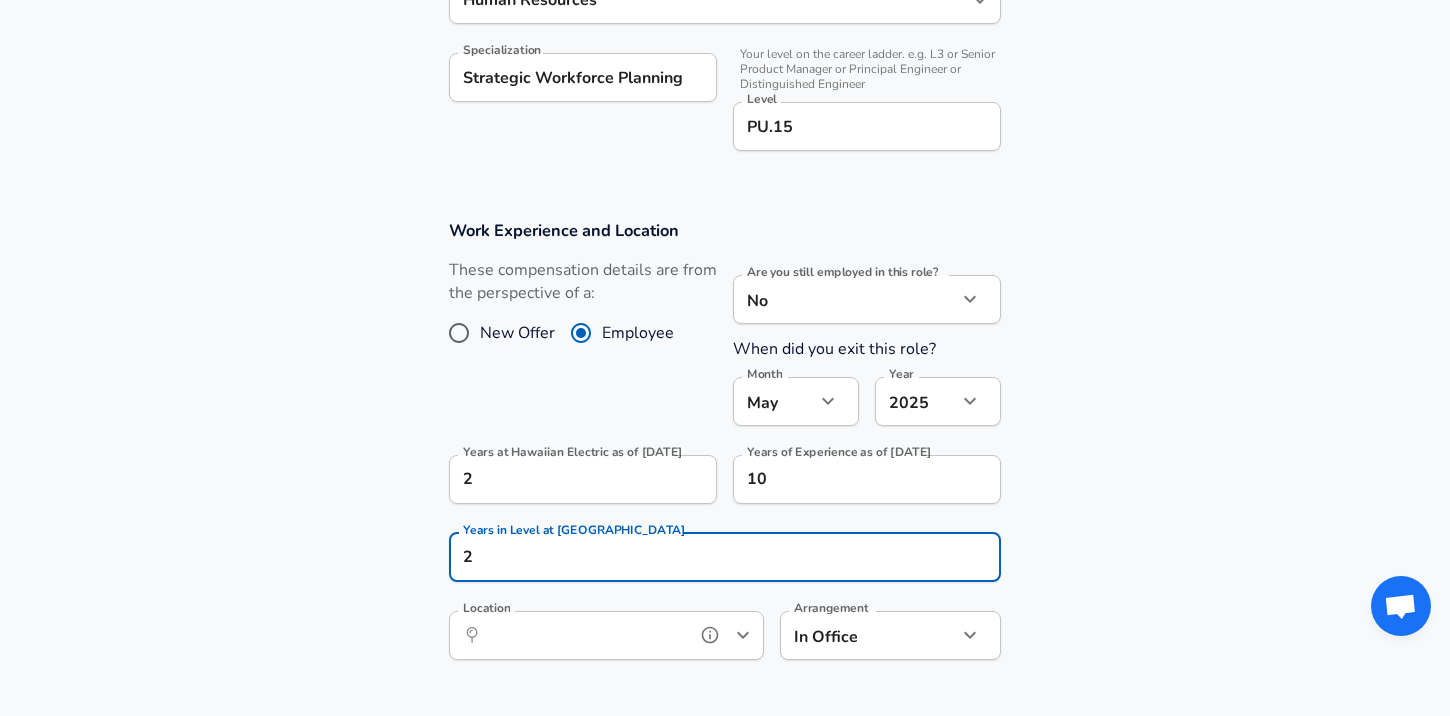 click on "Location" at bounding box center (584, 635) 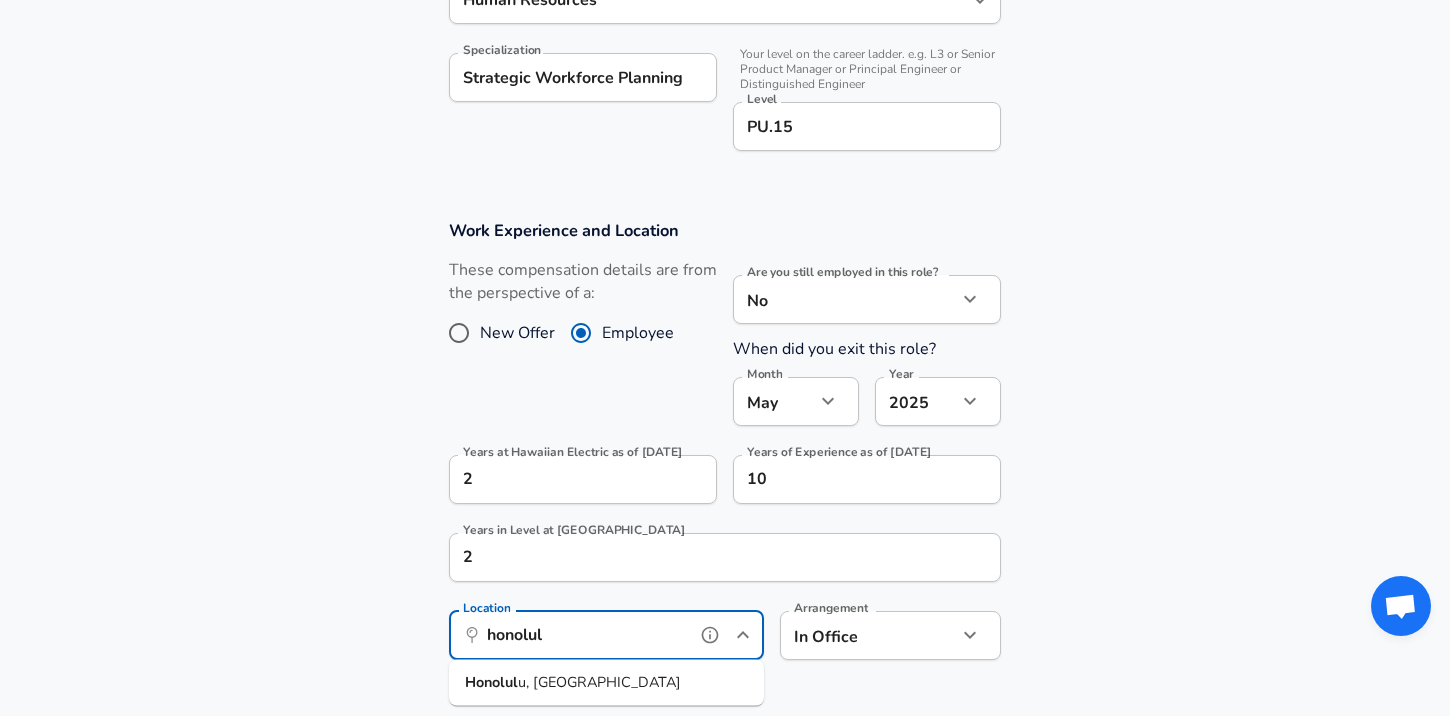 click on "Honolul u, [GEOGRAPHIC_DATA]" at bounding box center (606, 683) 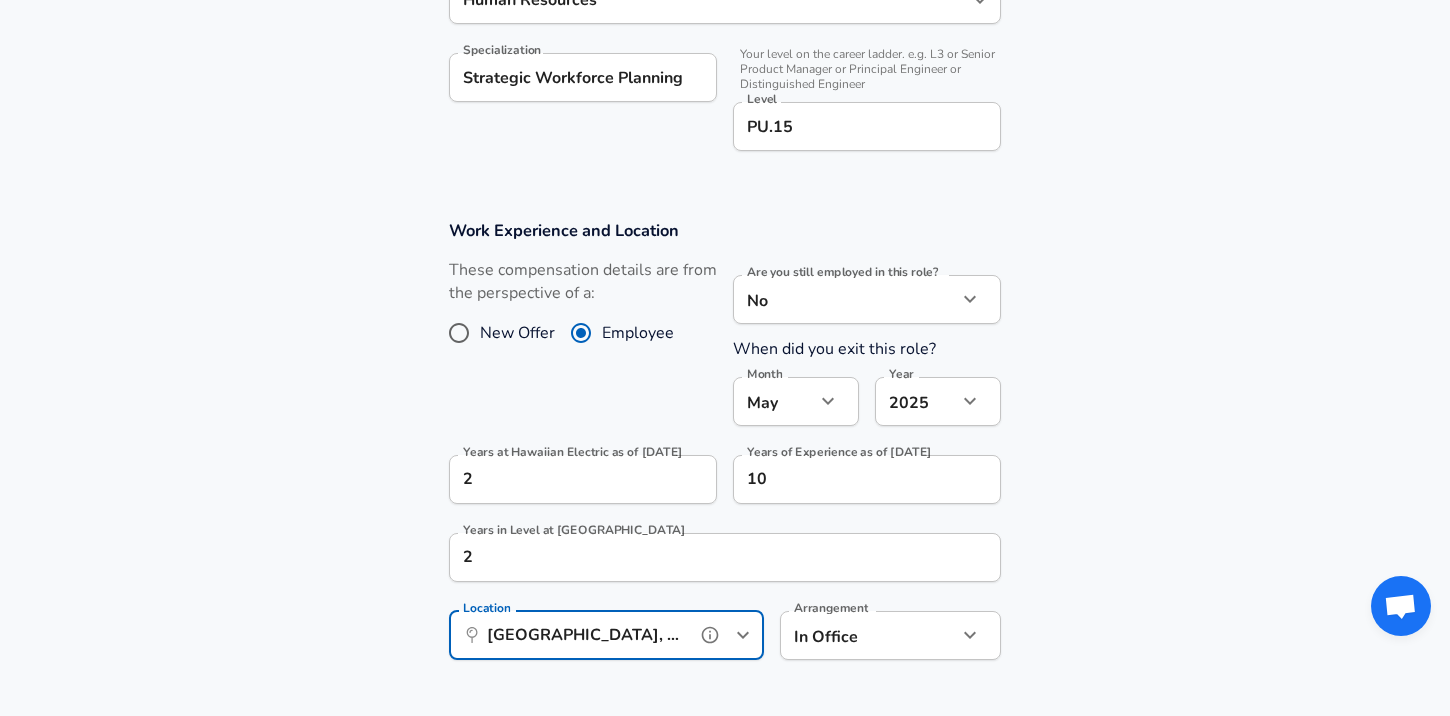 type on "[GEOGRAPHIC_DATA], [GEOGRAPHIC_DATA]" 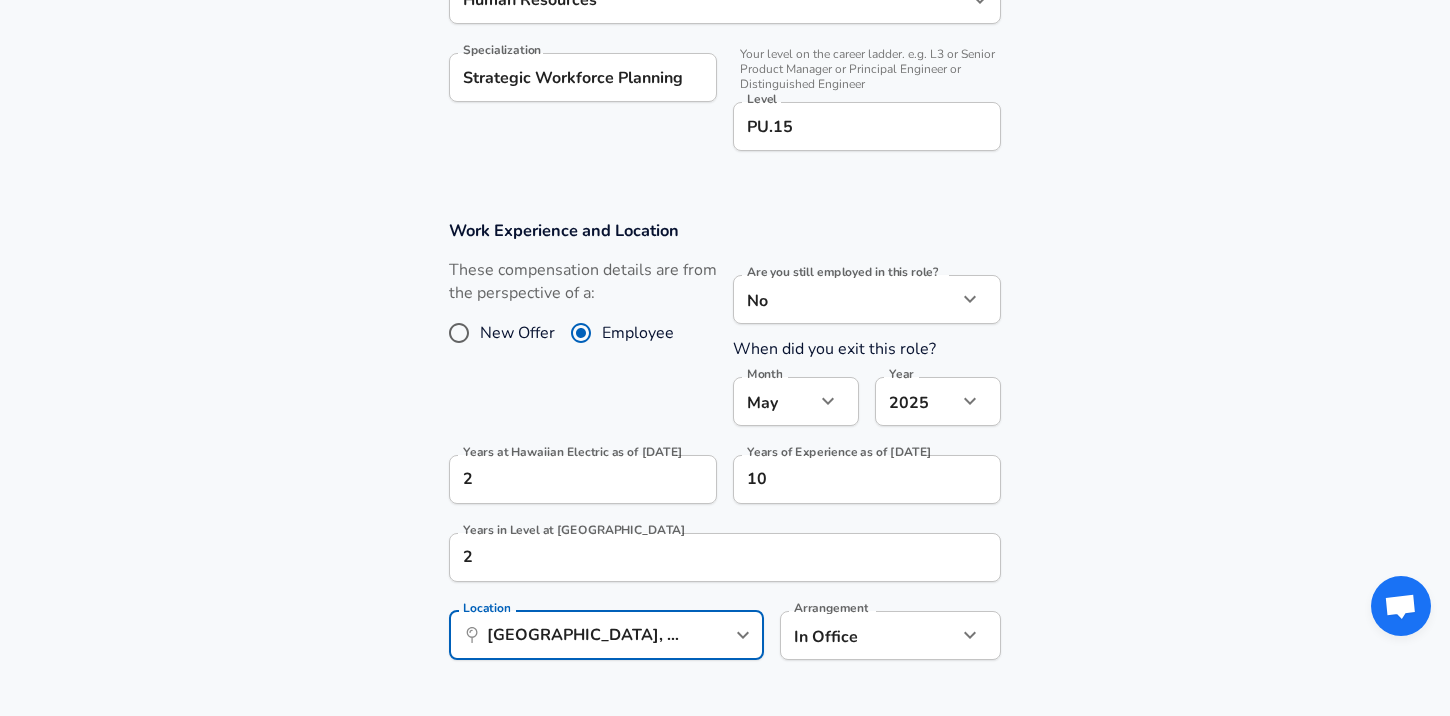 click on "Restart Add Your Salary Upload your offer letter   to verify your submission Enhance Privacy and Anonymity Yes Automatically hides specific fields until there are enough submissions to safely display the full details.   More Details Based on your submission and the data points that we have already collected, we will automatically hide and anonymize specific fields if there aren't enough data points to remain sufficiently anonymous. Company & Title Information   Enter the company you received your offer from Company Hawaiian Electric Company   Select the title that closest resembles your official title. This should be similar to the title that was present on your offer letter. Title Workforce Management Title Job Family Human Resources Job Family Specialization Strategic Workforce Planning Specialization   Your level on the career ladder. e.g. L3 or Senior Product Manager or Principal Engineer or Distinguished Engineer Level PU.15 Level Work Experience and Location New Offer Employee No no Month [DATE] Month 2" at bounding box center (725, -300) 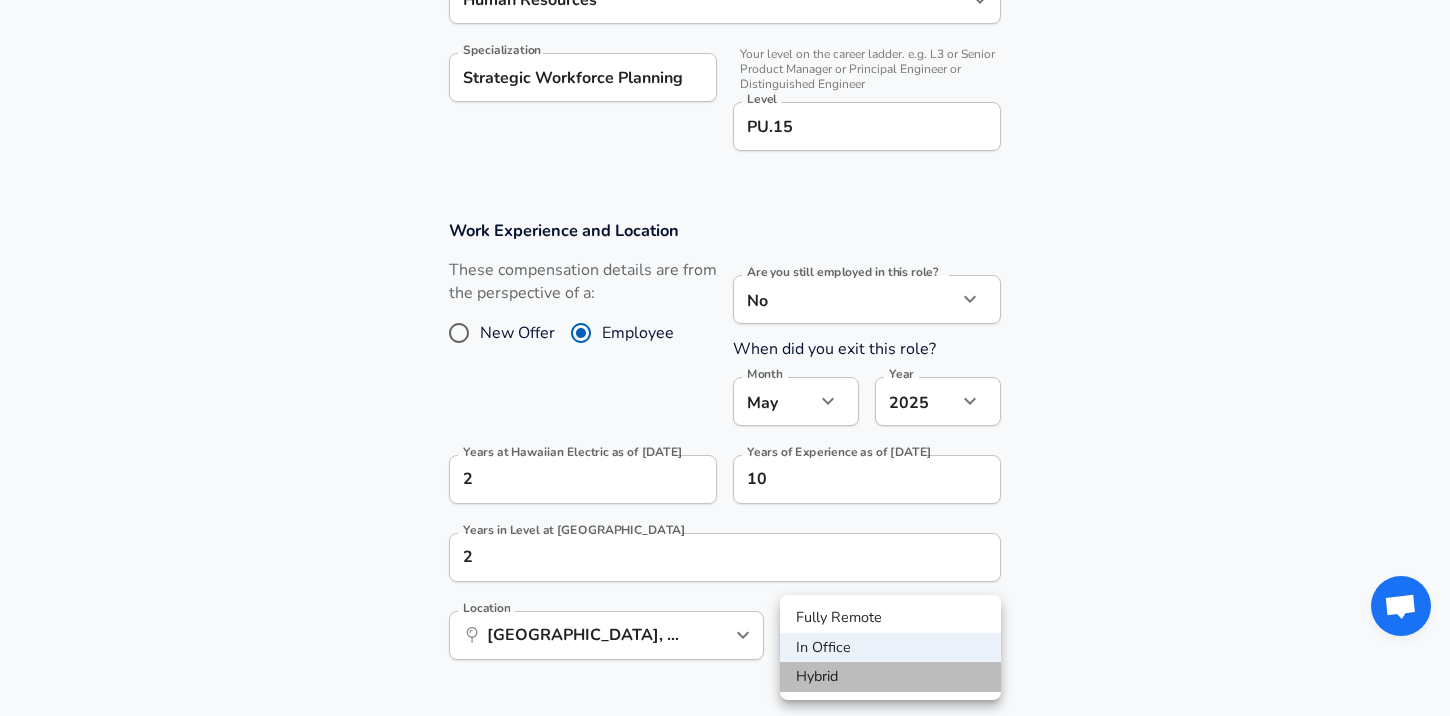 click on "Hybrid" at bounding box center (890, 677) 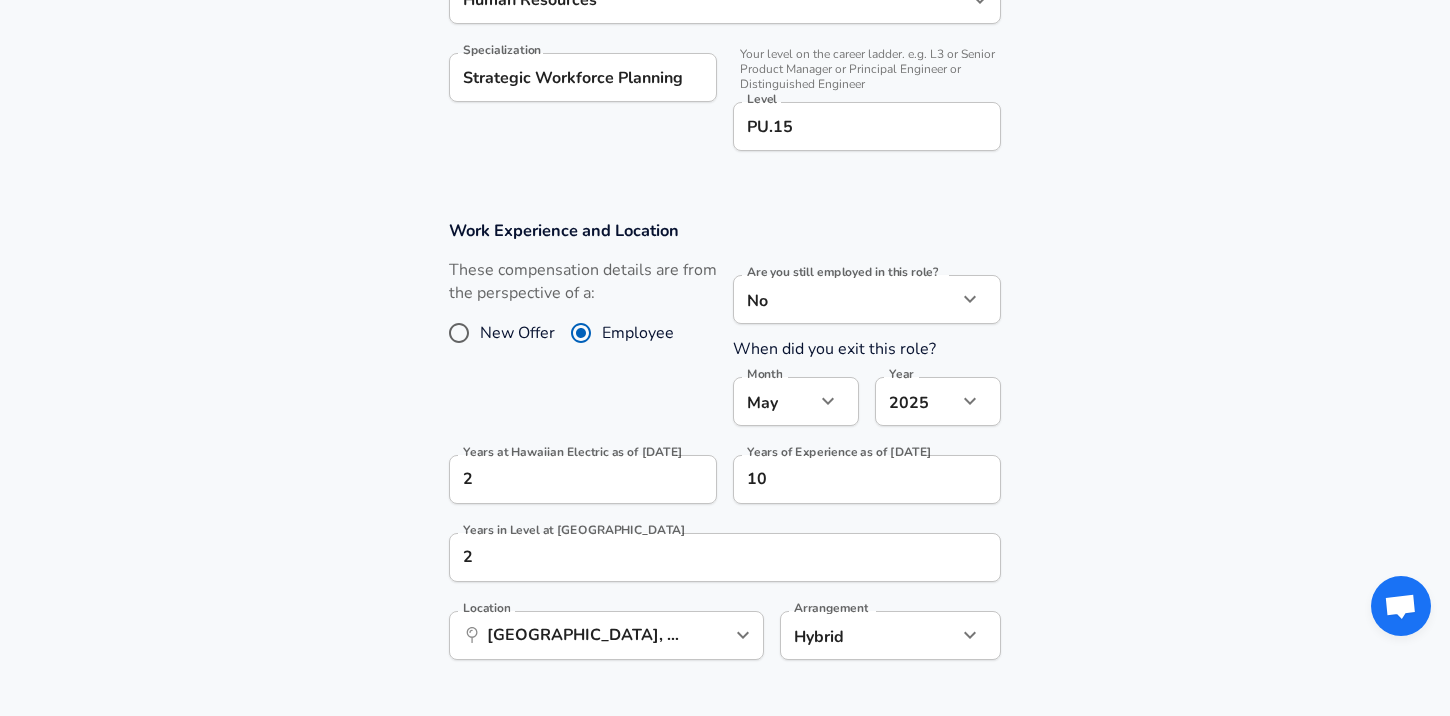 click on "Work Experience and Location These compensation details are from the perspective of a: New Offer Employee Are you still employed in this role? No no Are you still employed in this role? When did you exit this role? Month [DATE] Month Year [DATE] 2025 Year Years at Hawaiian Electric as of [DATE] 2 Years at Hawaiian Electric as of [DATE] Years of Experience as of [DATE] 10 Years of Experience as of [DATE] Years in Level at Hawaiian Electric 2 Years in Level at Hawaiian Electric Location ​ [GEOGRAPHIC_DATA], [GEOGRAPHIC_DATA] Location Arrangement Hybrid hybrid Arrangement" at bounding box center [725, 450] 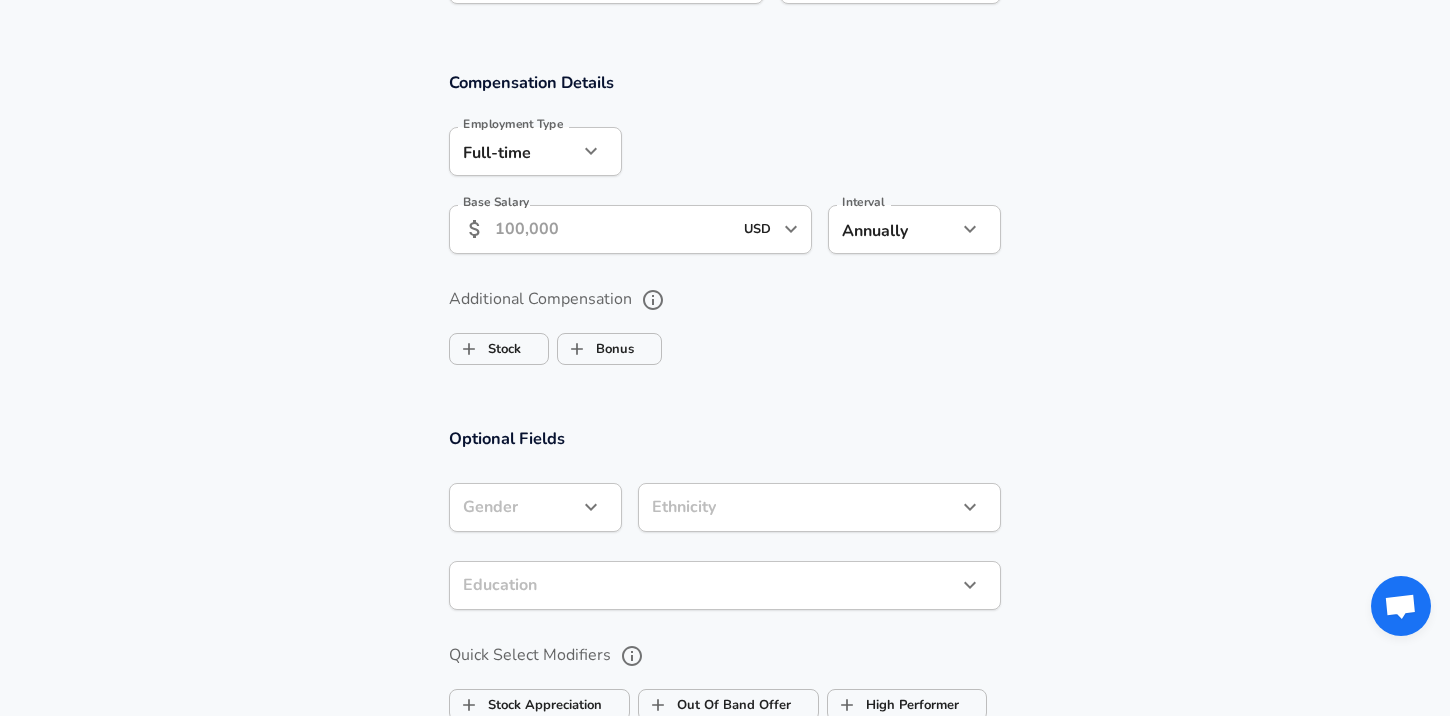 scroll, scrollTop: 1317, scrollLeft: 0, axis: vertical 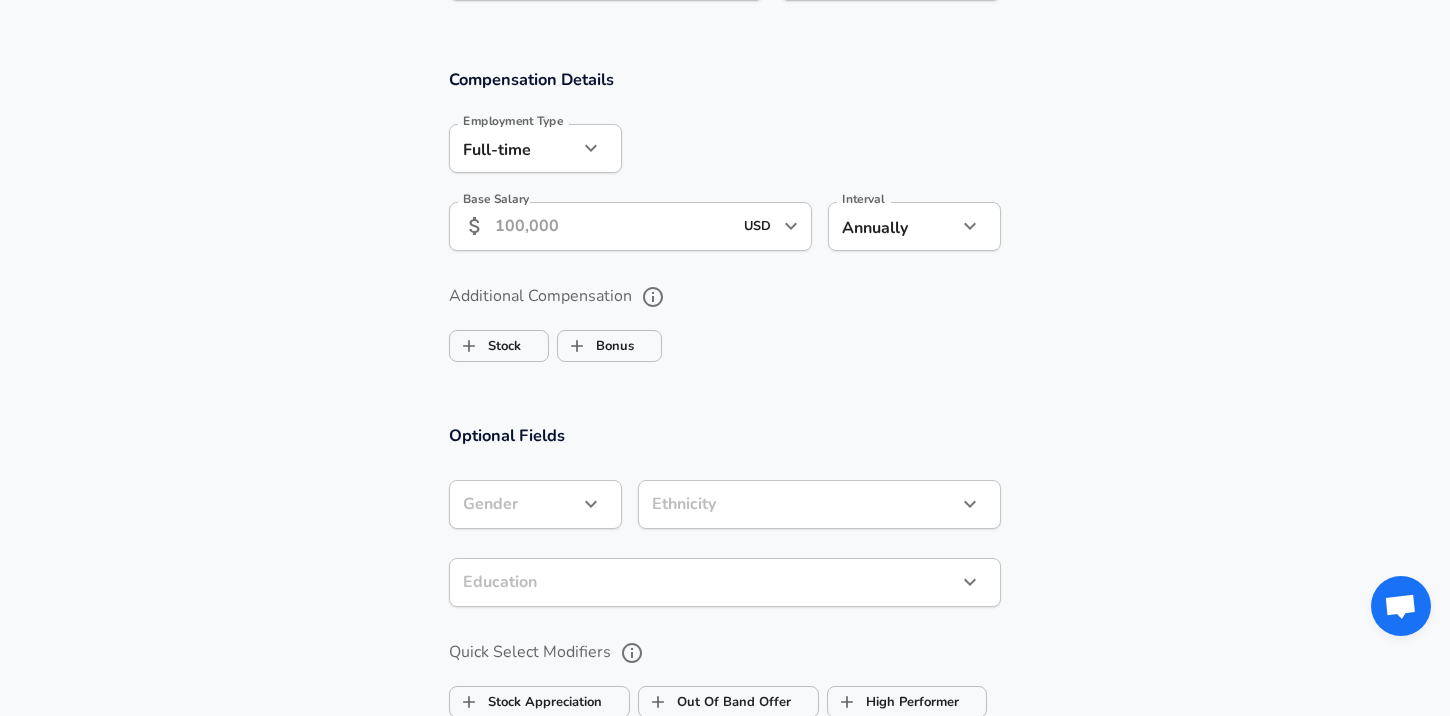 click on "Base Salary" at bounding box center (613, 226) 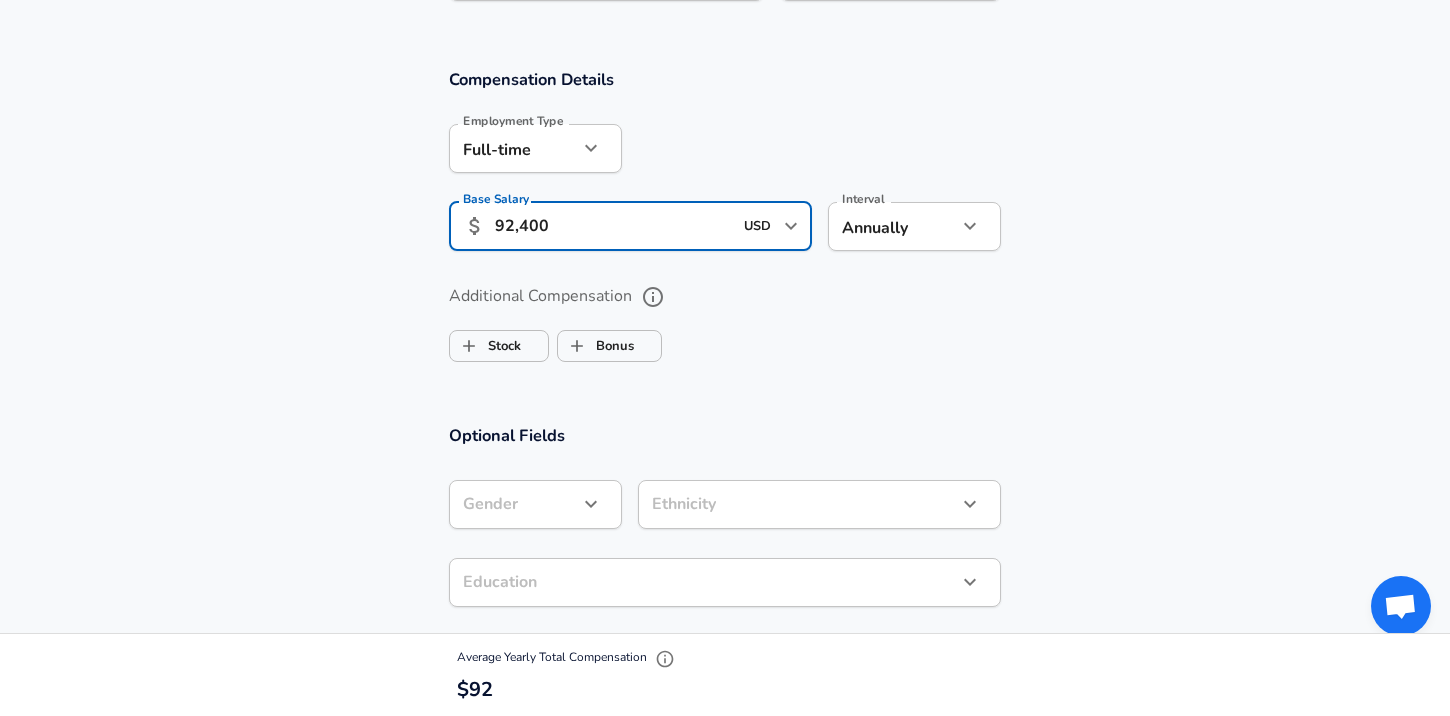 type on "92,400" 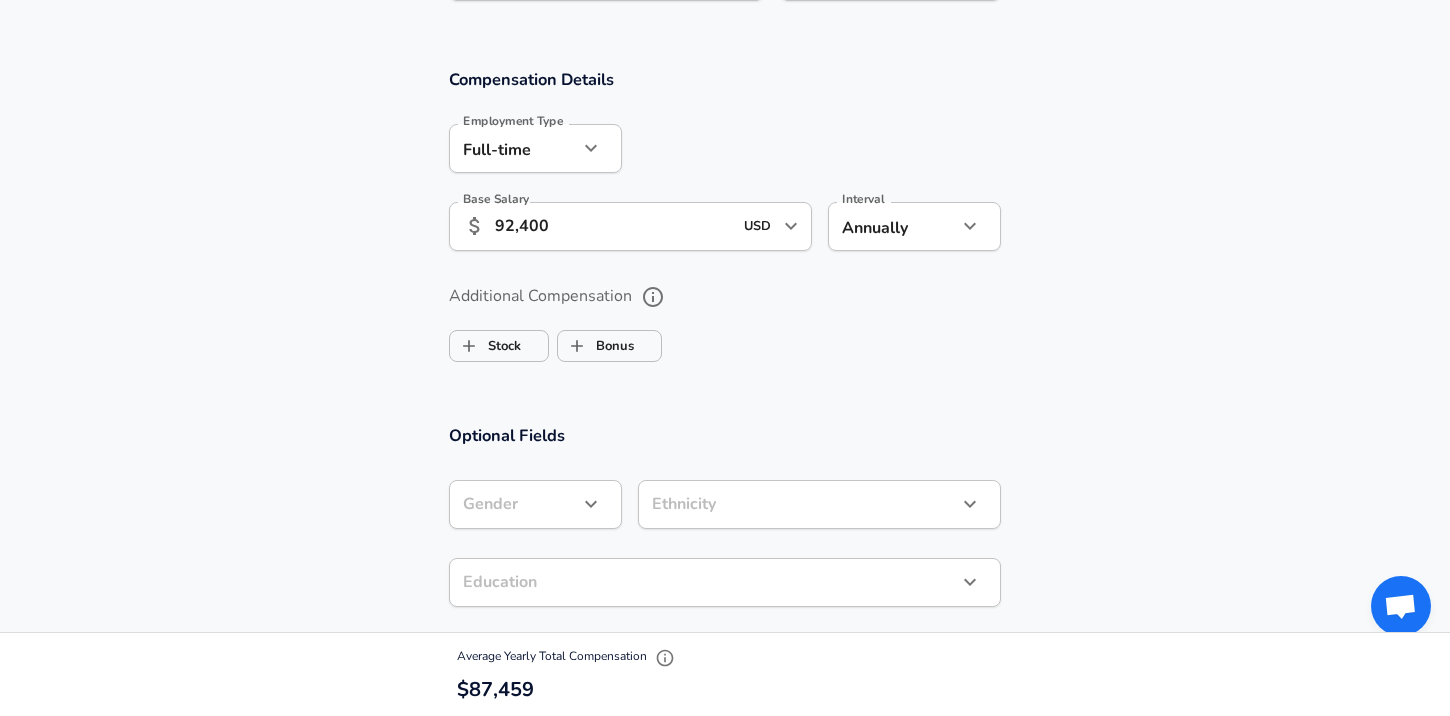 click on "Additional Compensation   Stock Bonus" at bounding box center (725, 317) 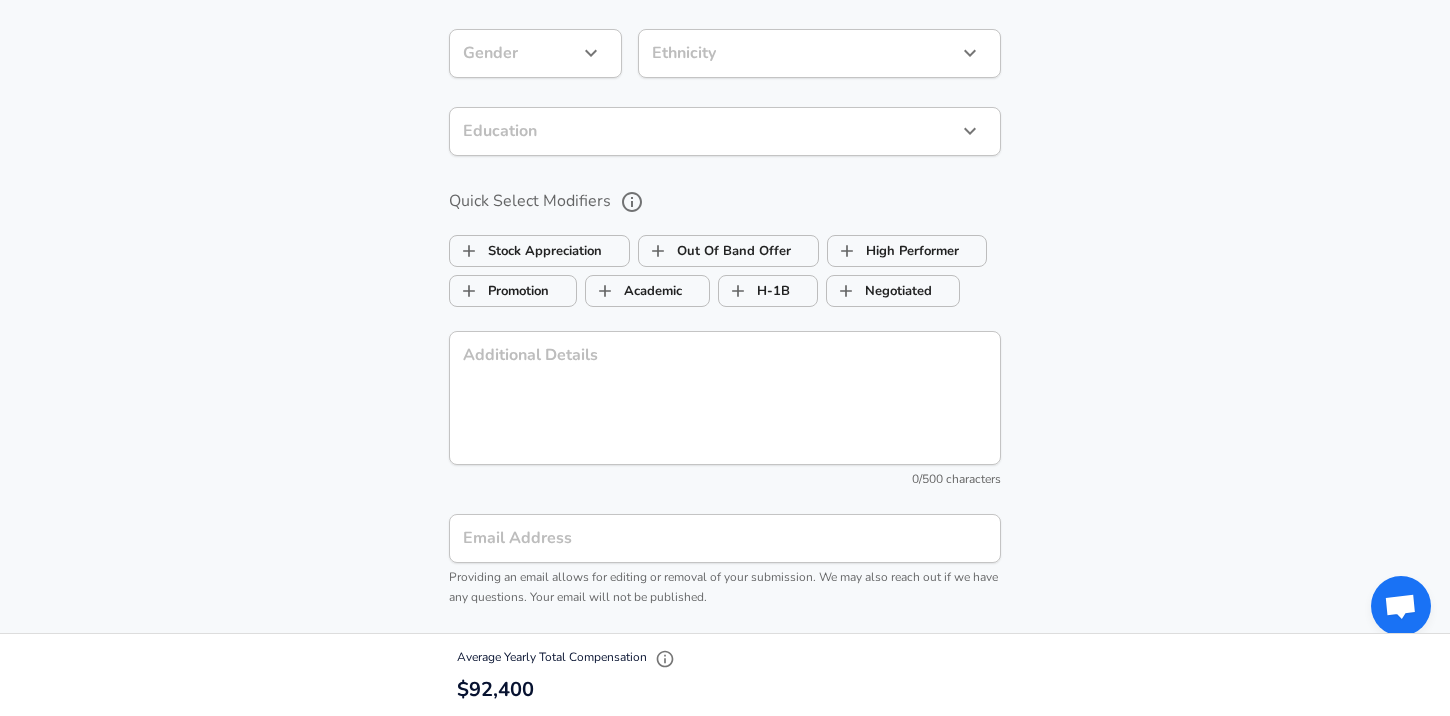 scroll, scrollTop: 1765, scrollLeft: 0, axis: vertical 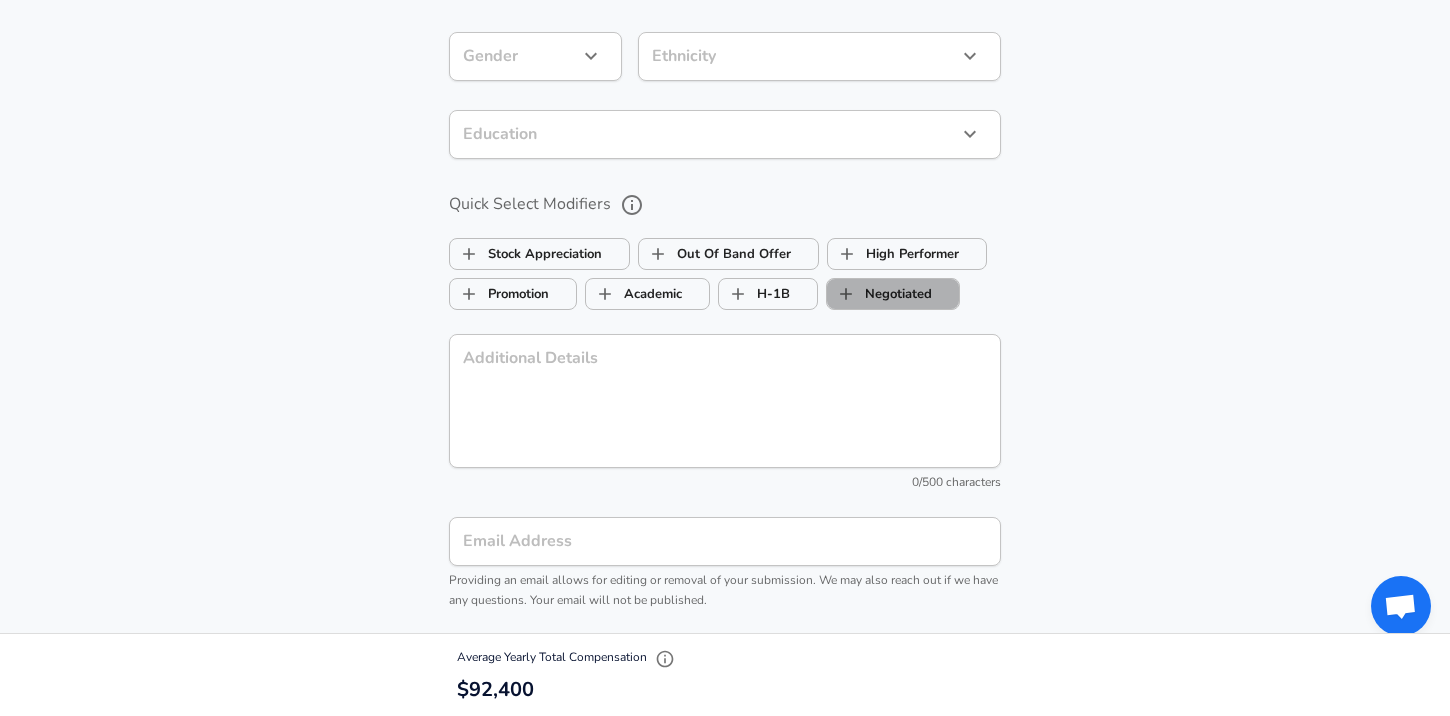 click on "Negotiated" at bounding box center [879, 294] 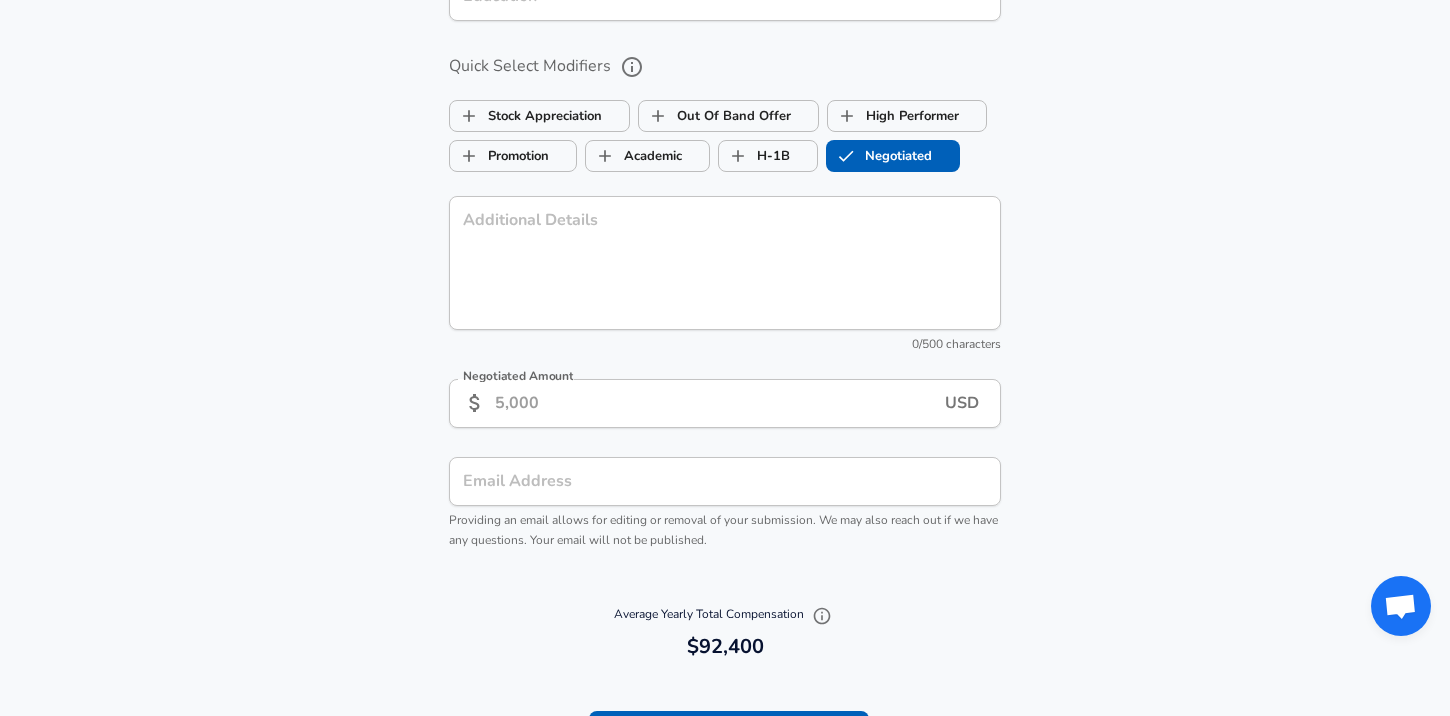 scroll, scrollTop: 1917, scrollLeft: 0, axis: vertical 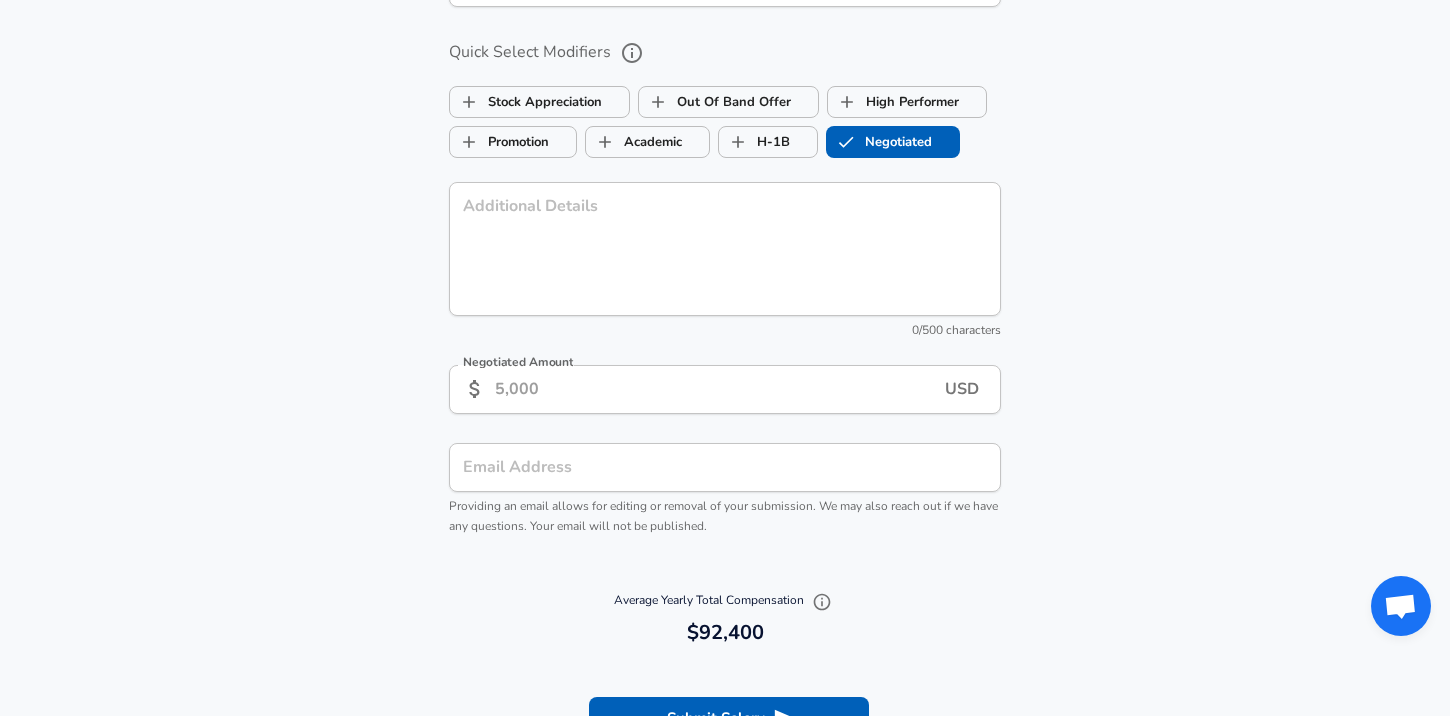 click on "Negotiated Amount" at bounding box center [720, 389] 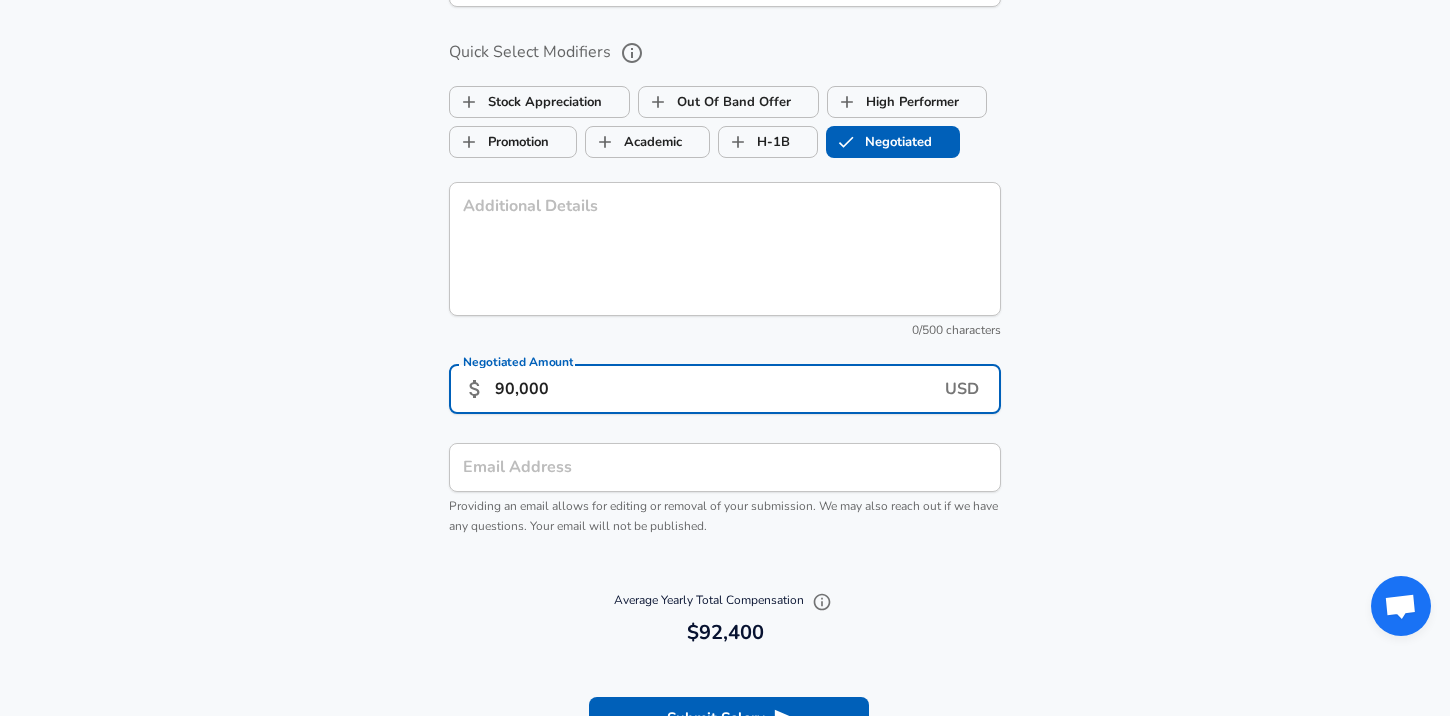 type on "90,000" 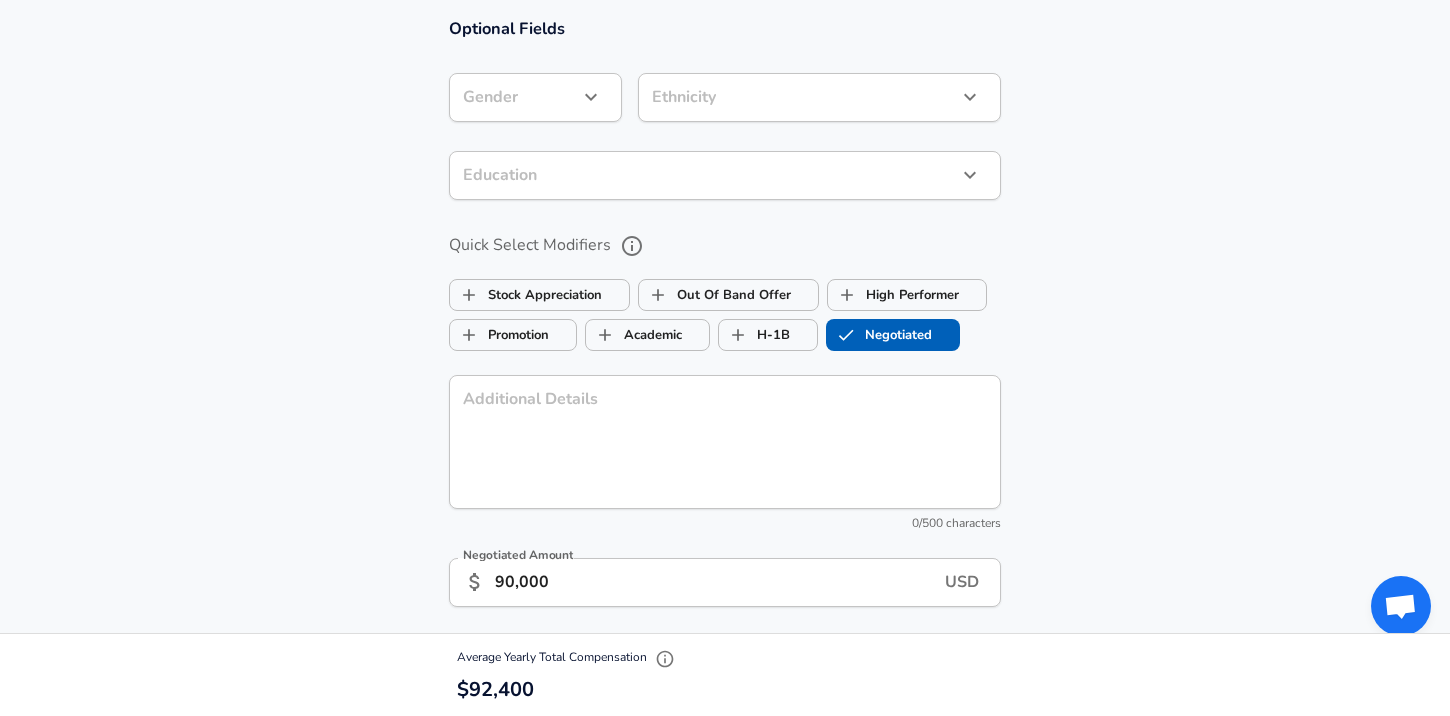 scroll, scrollTop: 1829, scrollLeft: 0, axis: vertical 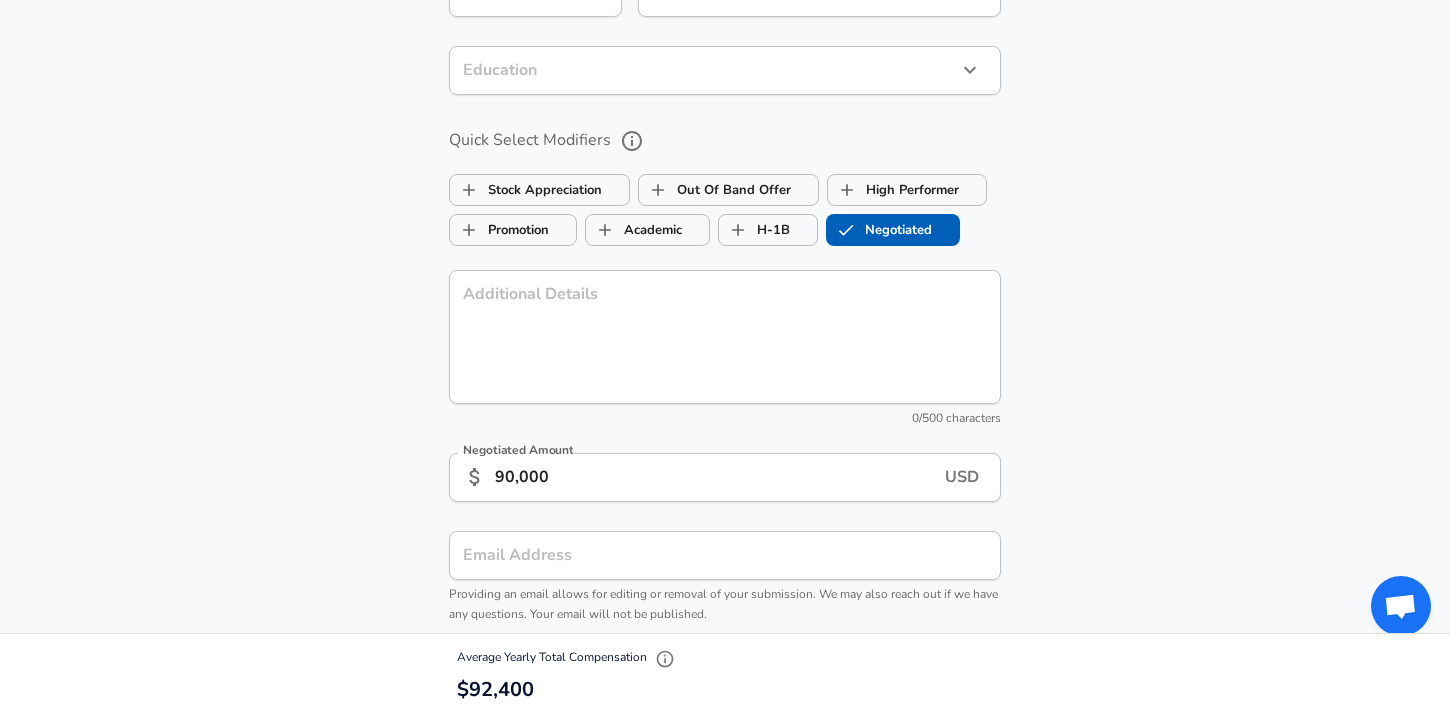 click on "​ Education" at bounding box center [725, 70] 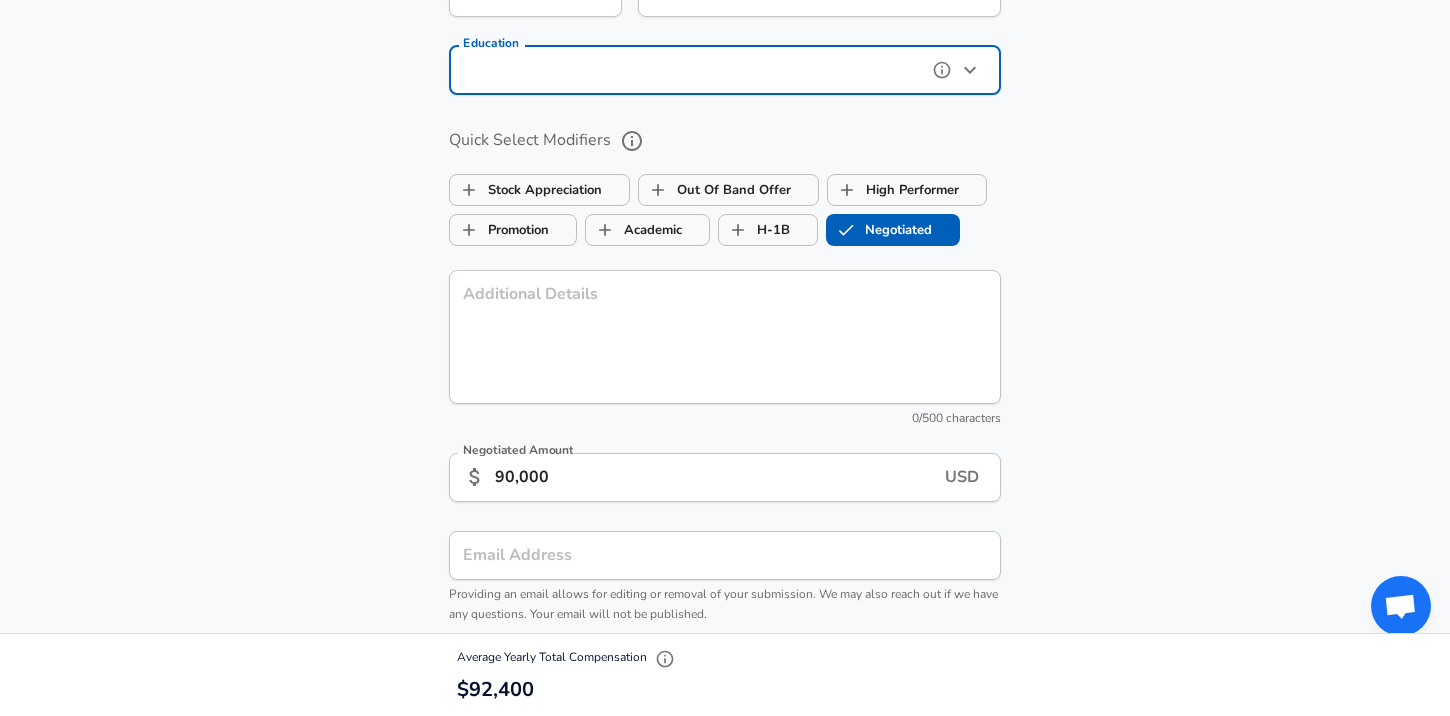 click 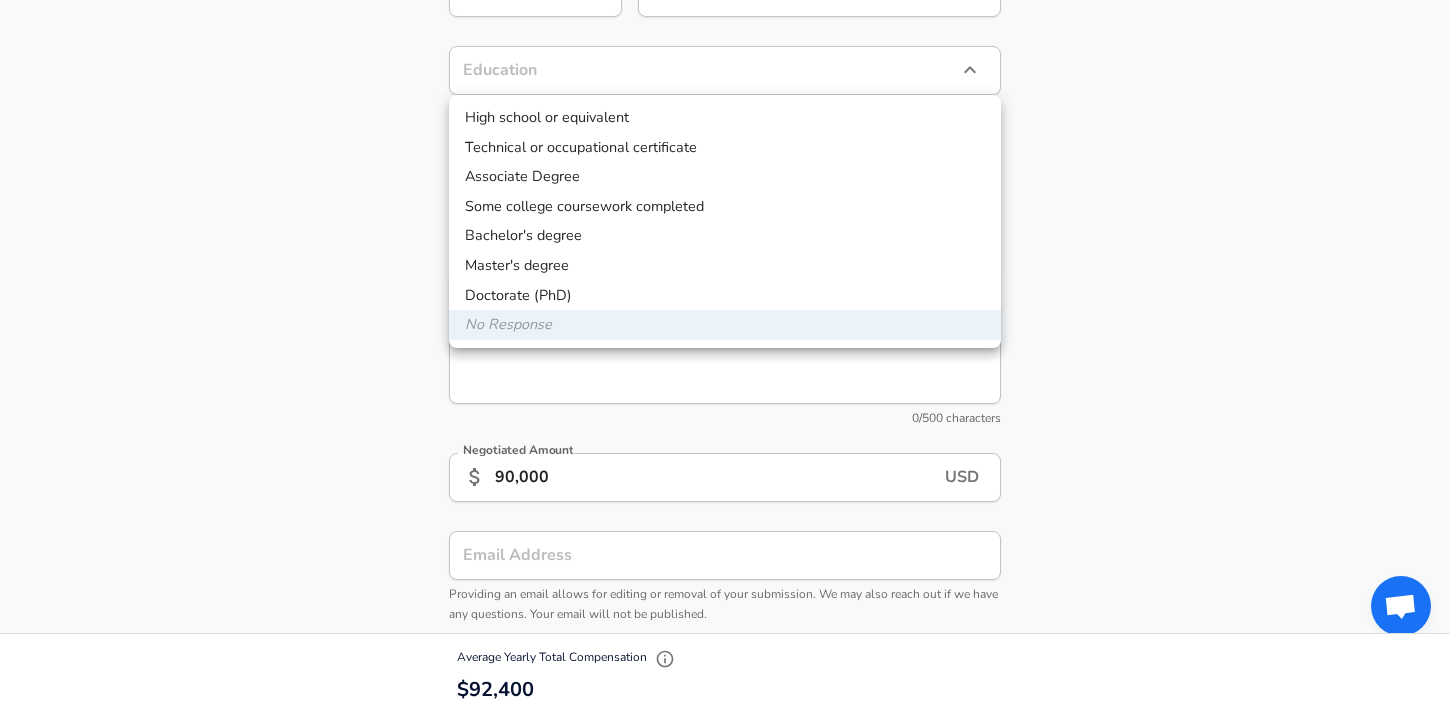 click on "Bachelor's degree" at bounding box center (725, 236) 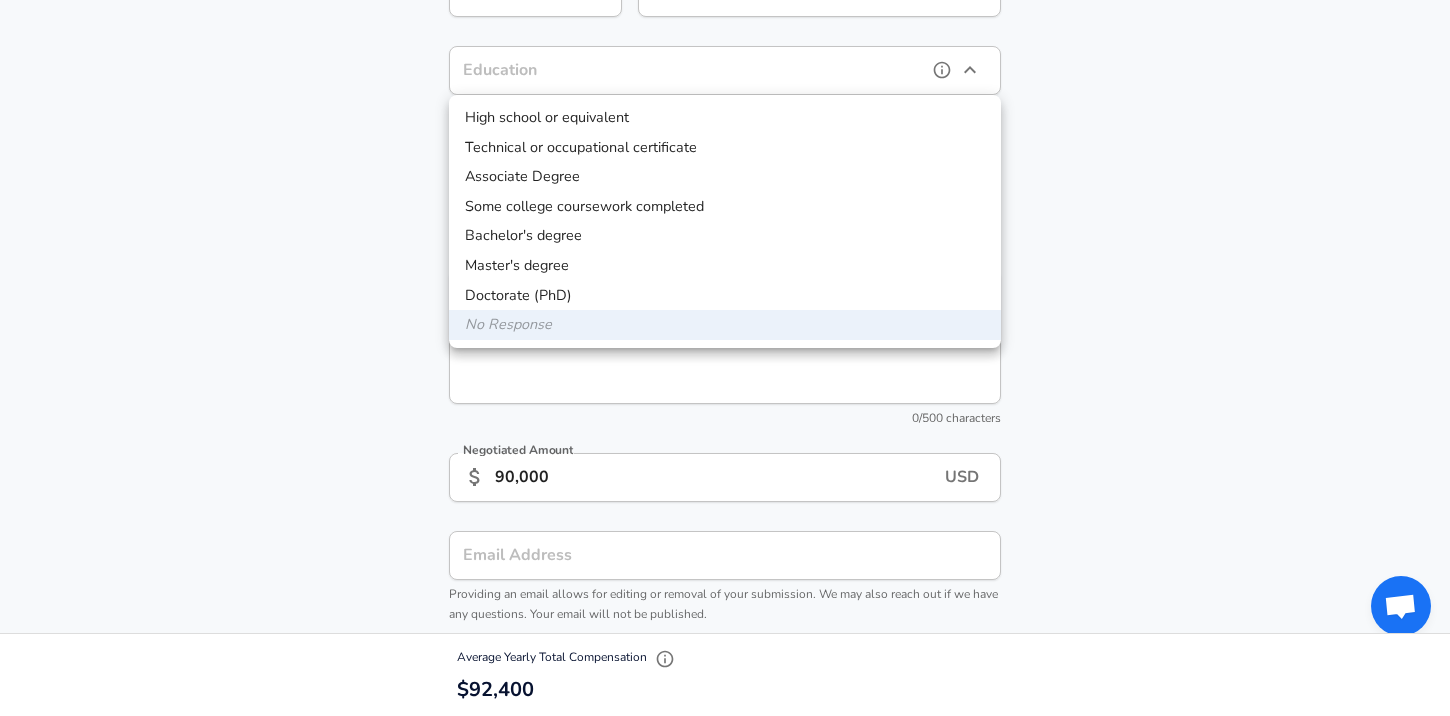 type on "Bachelors degree" 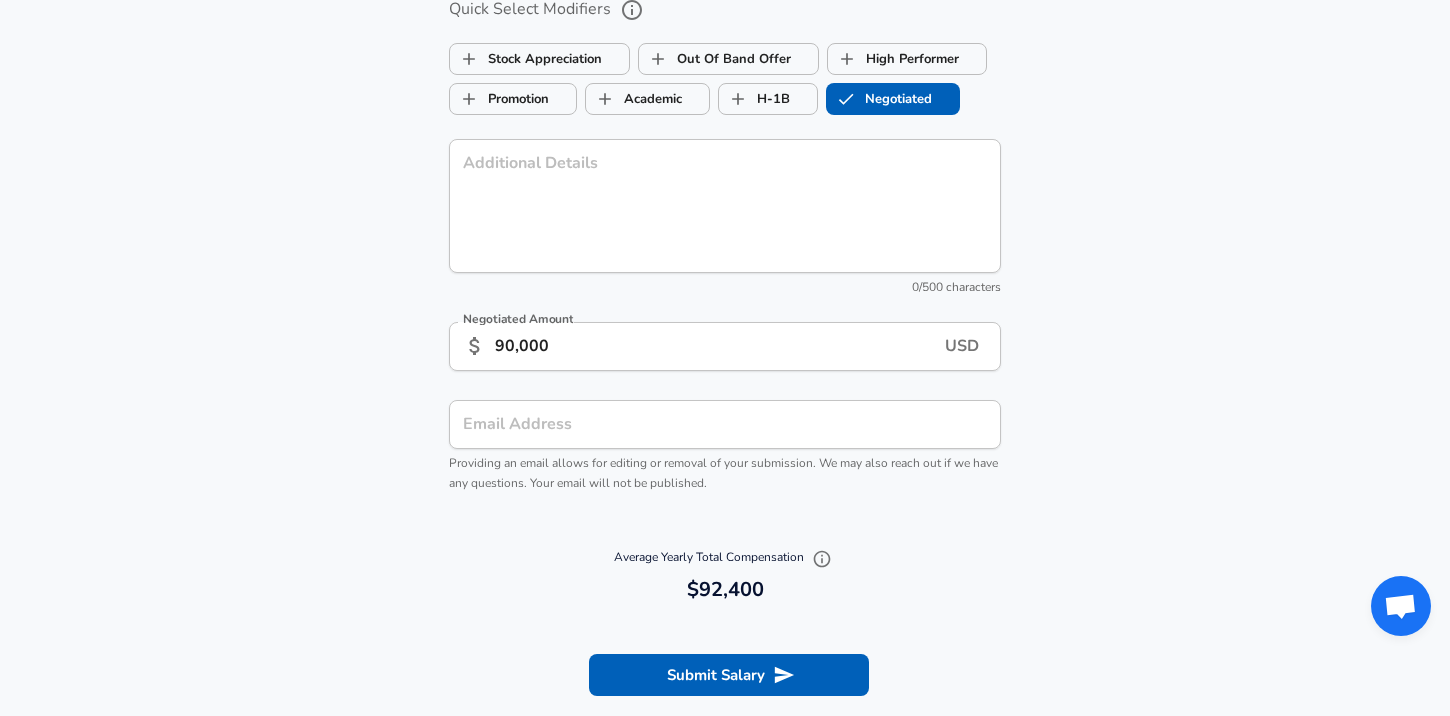 scroll, scrollTop: 1982, scrollLeft: 0, axis: vertical 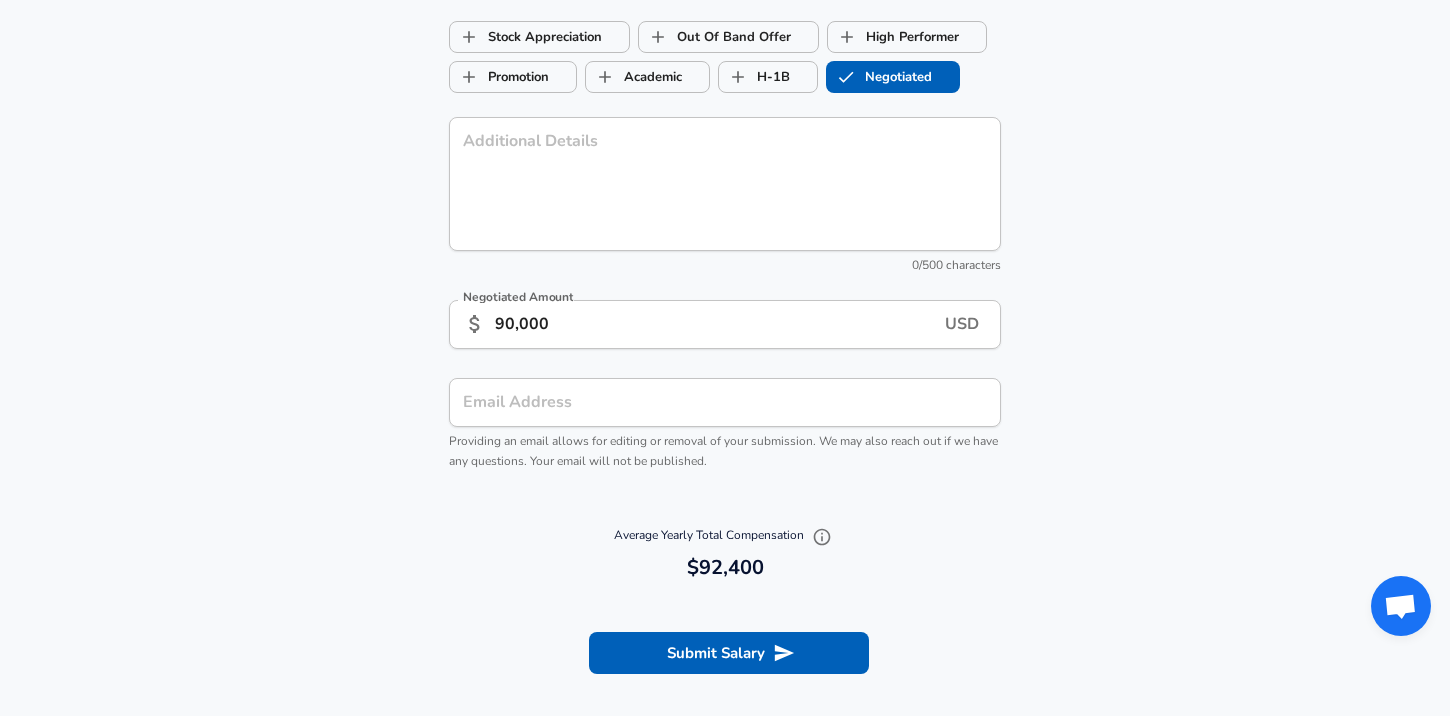click on "Email Address" at bounding box center (725, 402) 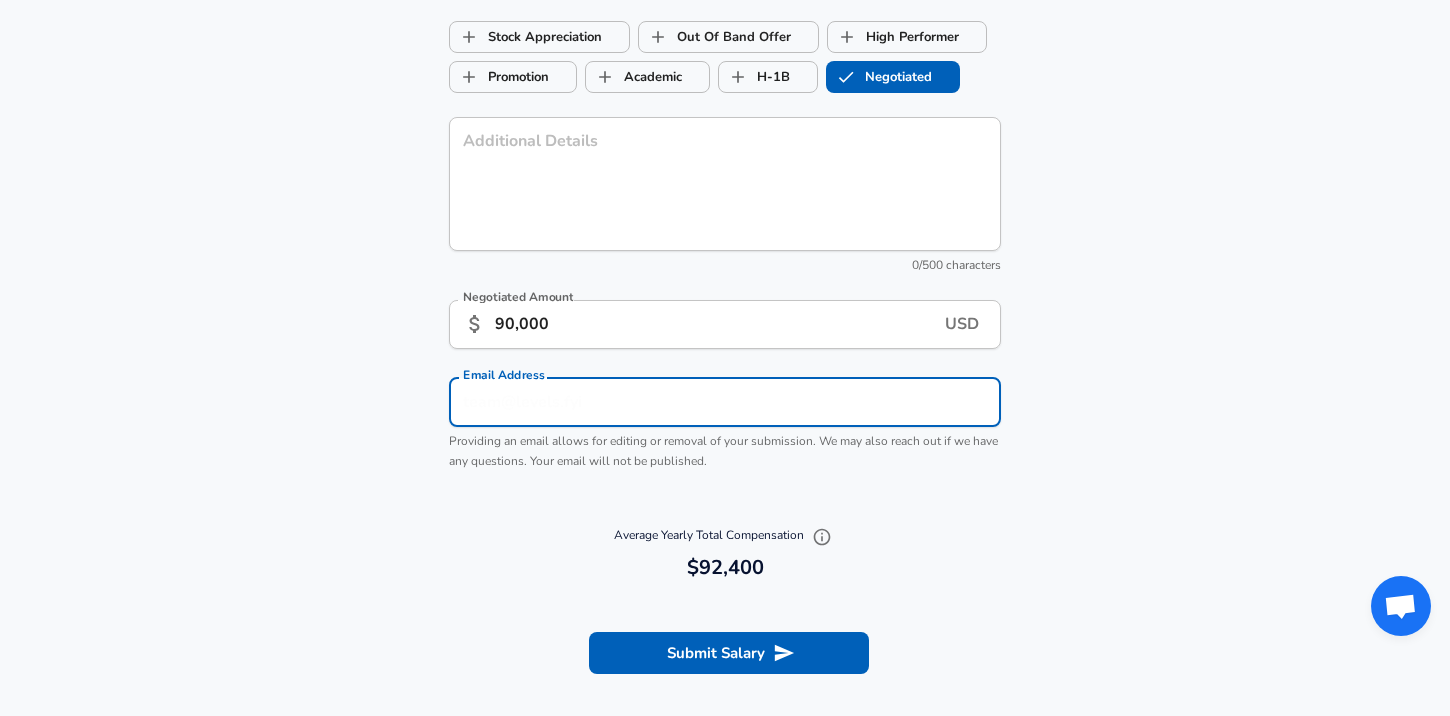 type on "[PERSON_NAME][EMAIL_ADDRESS][PERSON_NAME][PERSON_NAME][DOMAIN_NAME]" 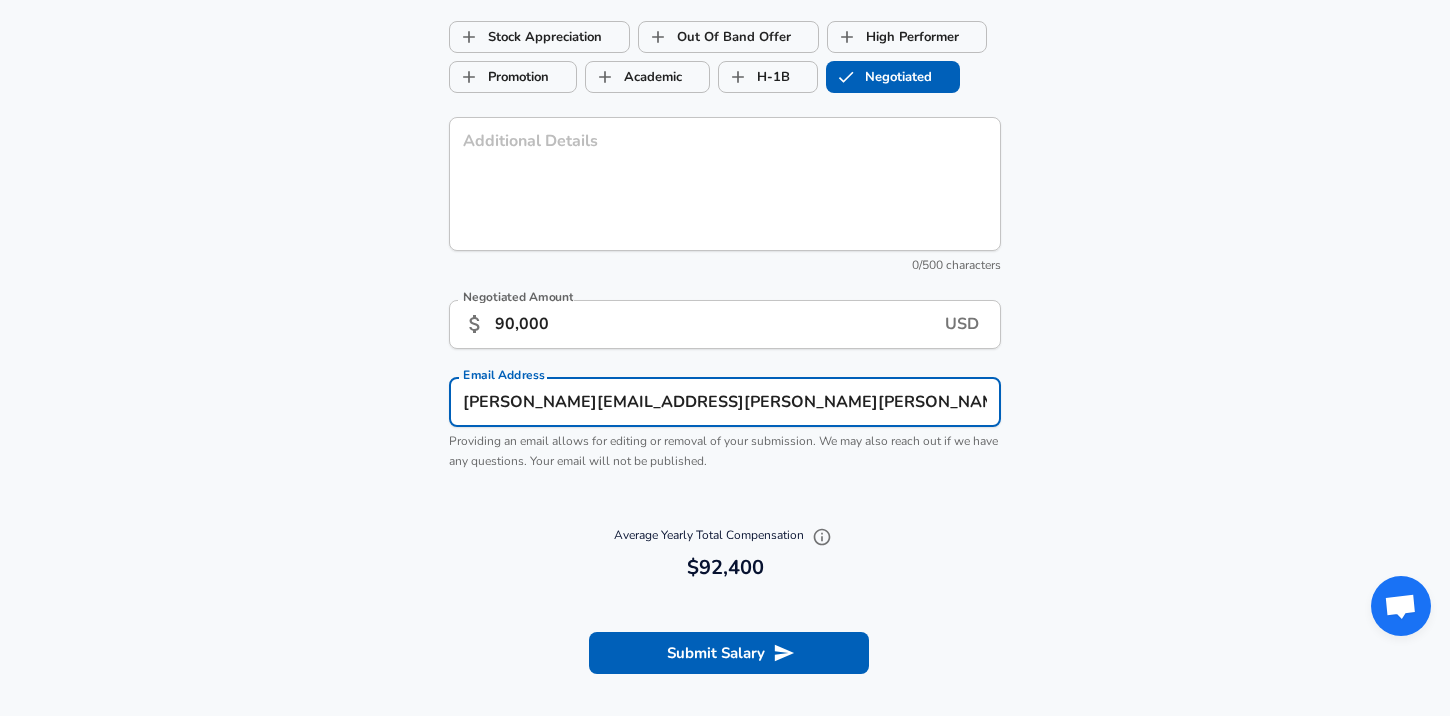 type 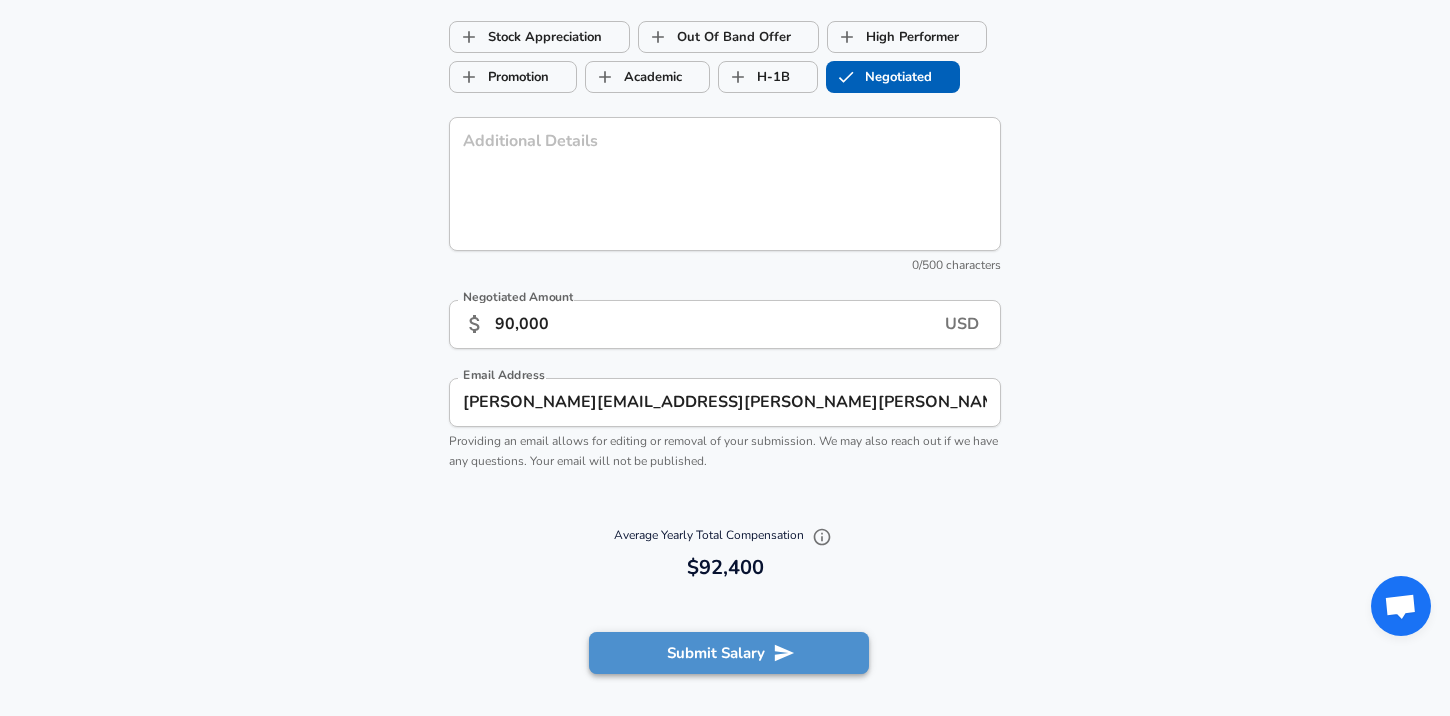 click on "Submit Salary" at bounding box center [729, 653] 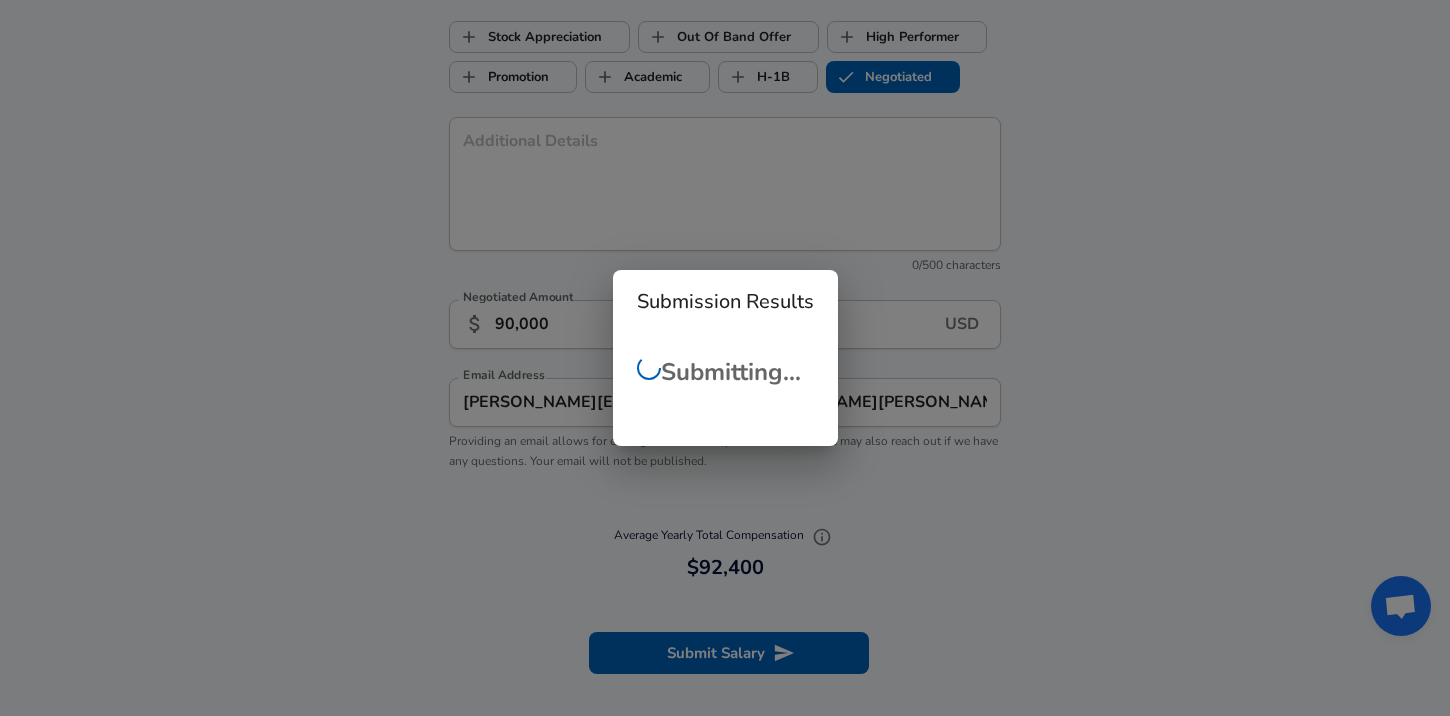 checkbox on "false" 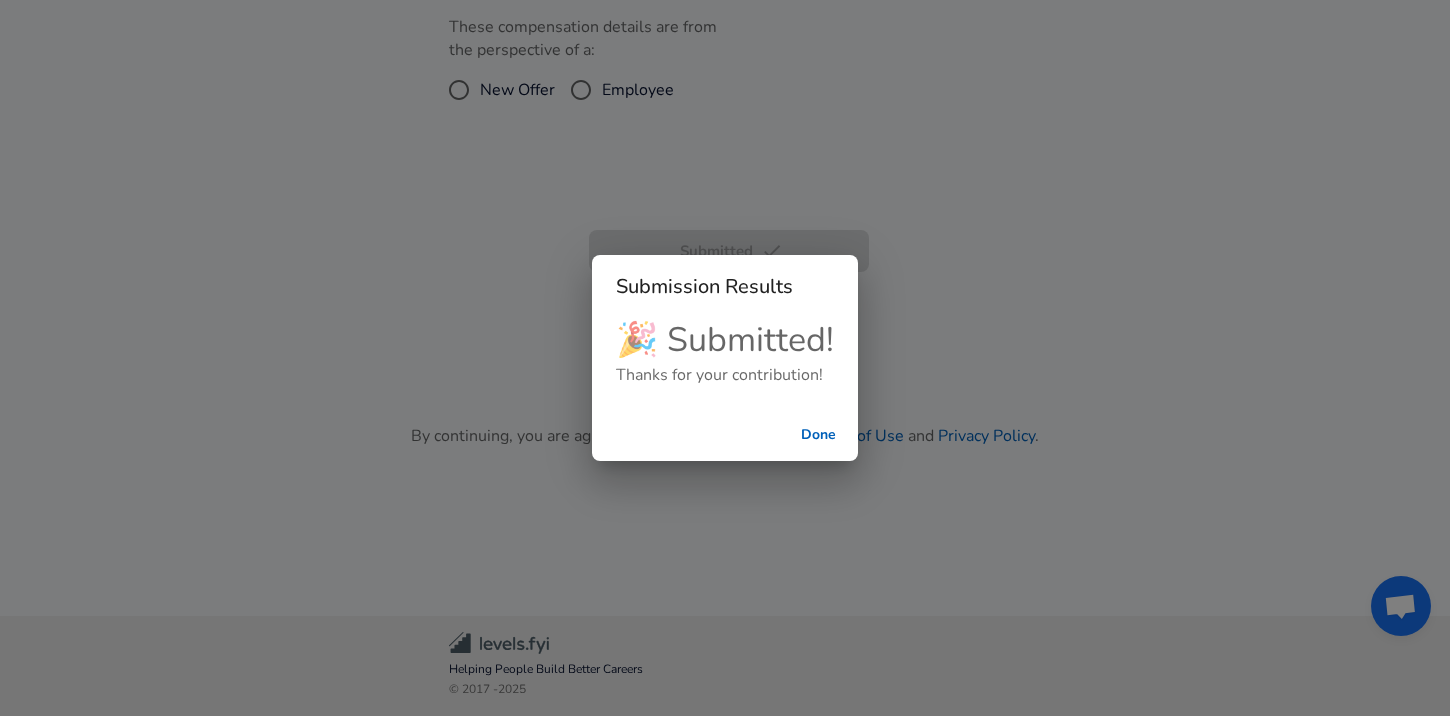 scroll, scrollTop: 407, scrollLeft: 0, axis: vertical 